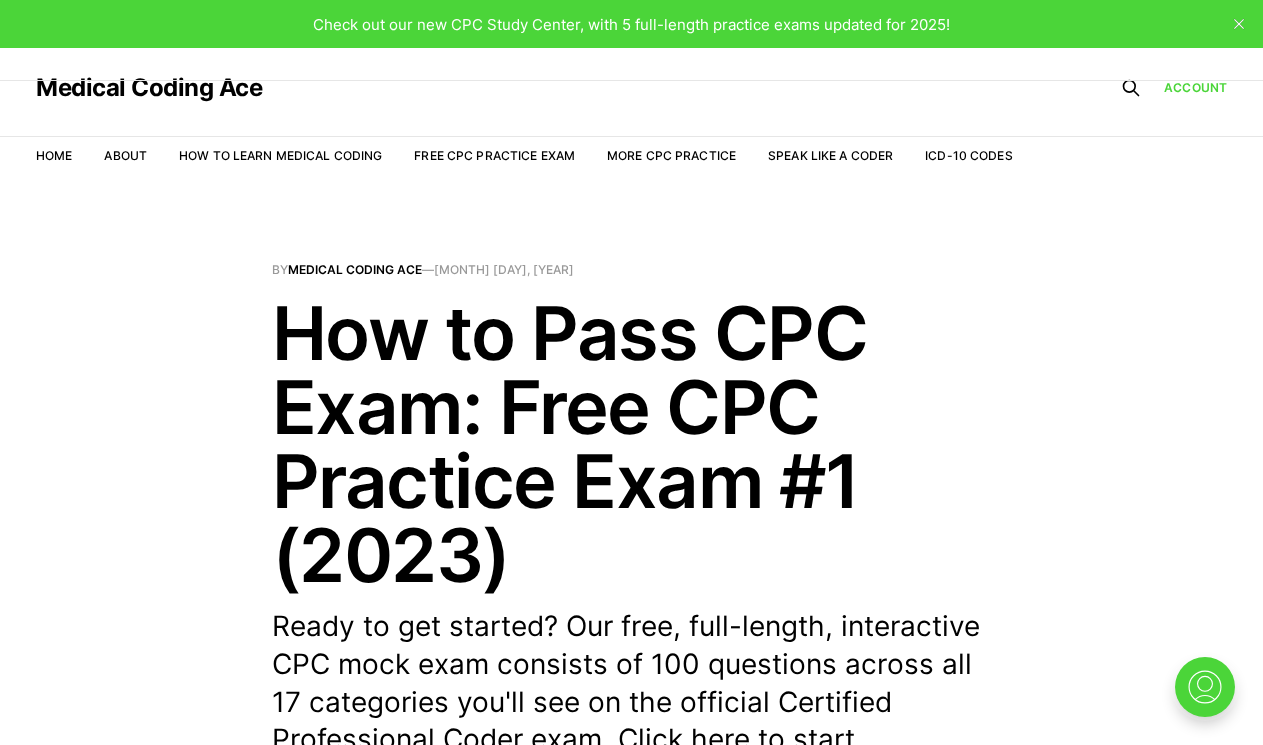 scroll, scrollTop: 0, scrollLeft: 0, axis: both 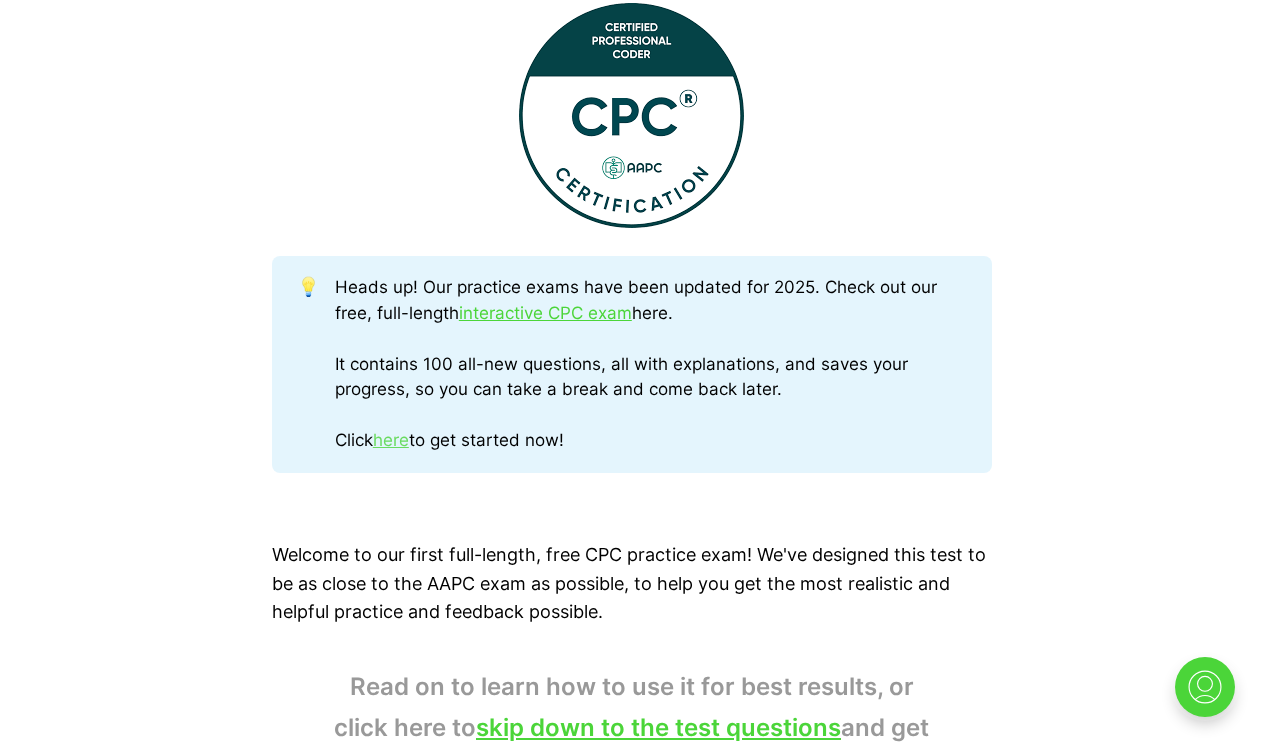 click on "here" at bounding box center (391, 440) 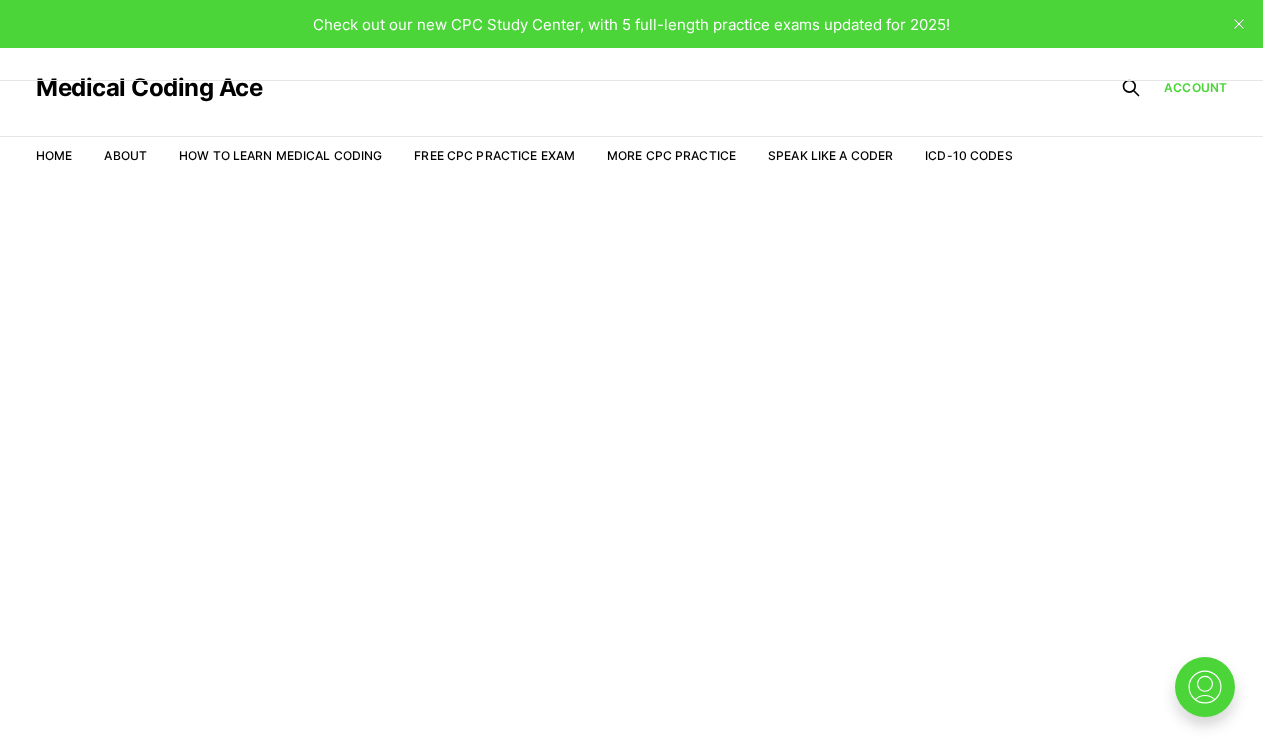 scroll, scrollTop: 0, scrollLeft: 0, axis: both 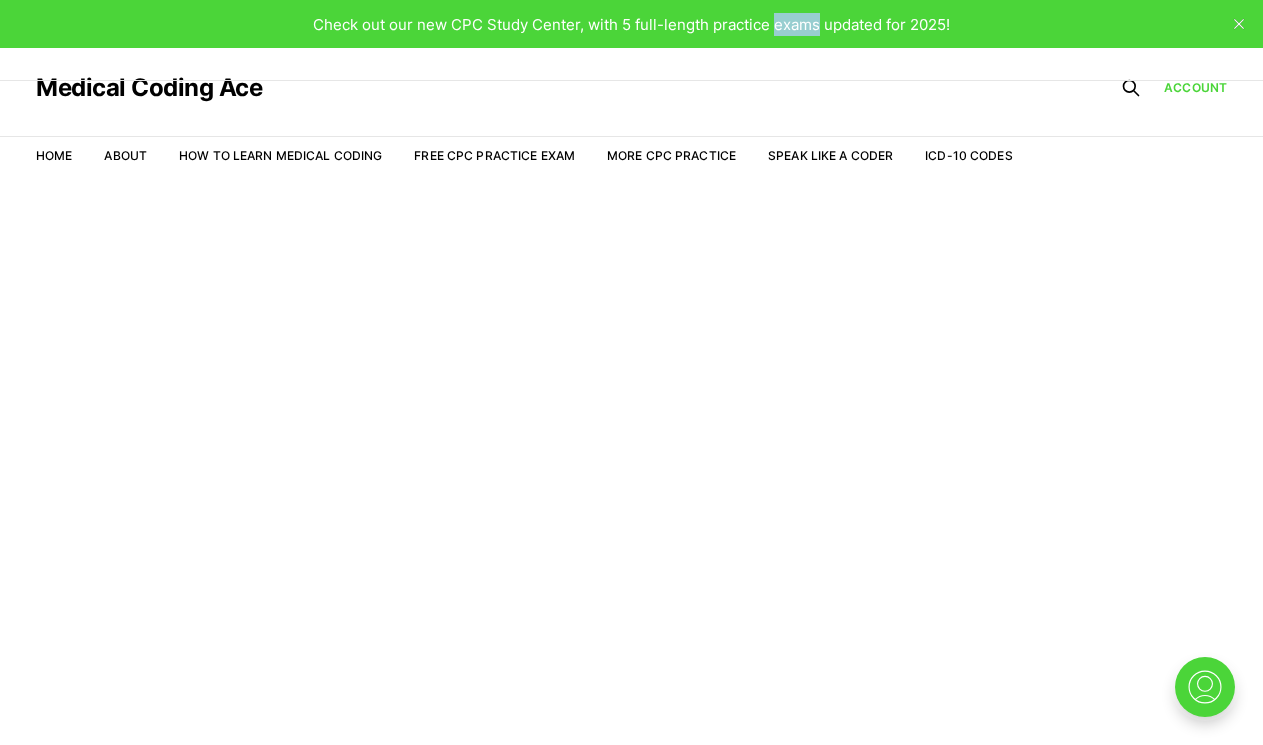 click on "Check out our new CPC Study Center, with 5 full-length practice exams updated for 2025!" at bounding box center [631, 24] 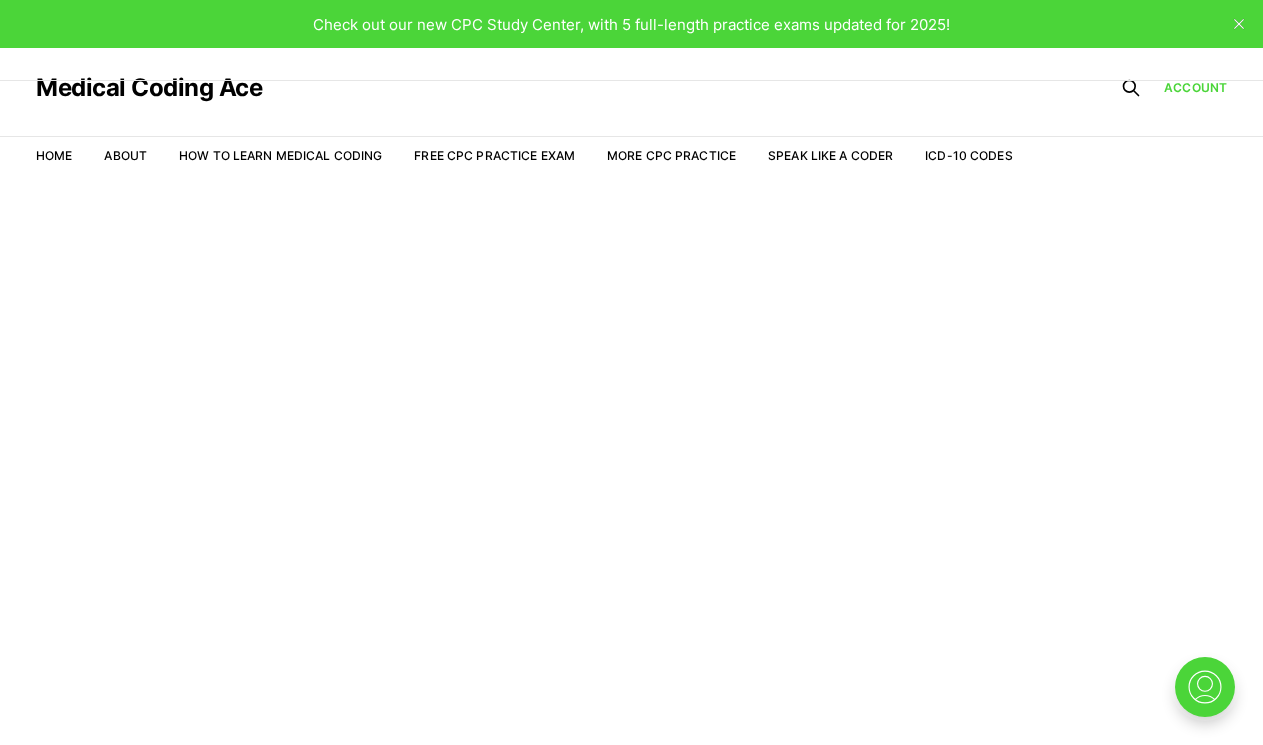 click on "Check out our new CPC Study Center, with 5 full-length practice exams updated for 2025!" at bounding box center [631, 24] 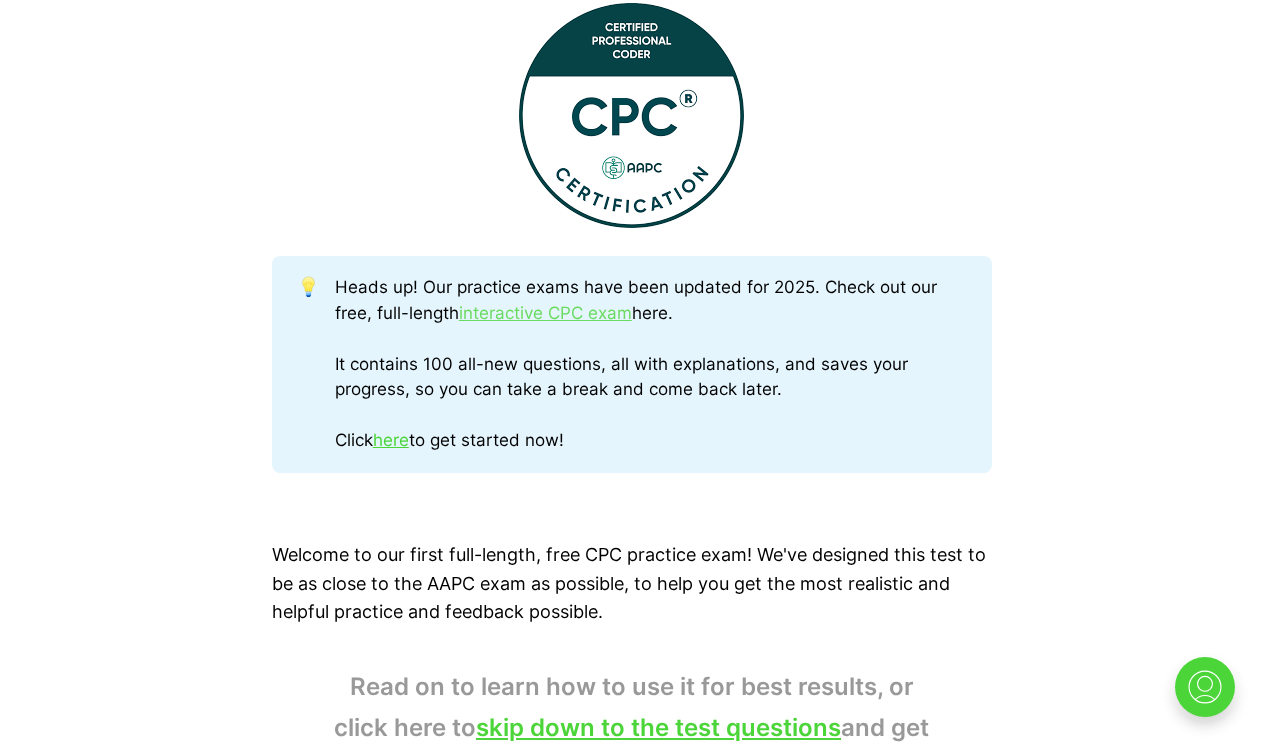 scroll, scrollTop: 0, scrollLeft: 0, axis: both 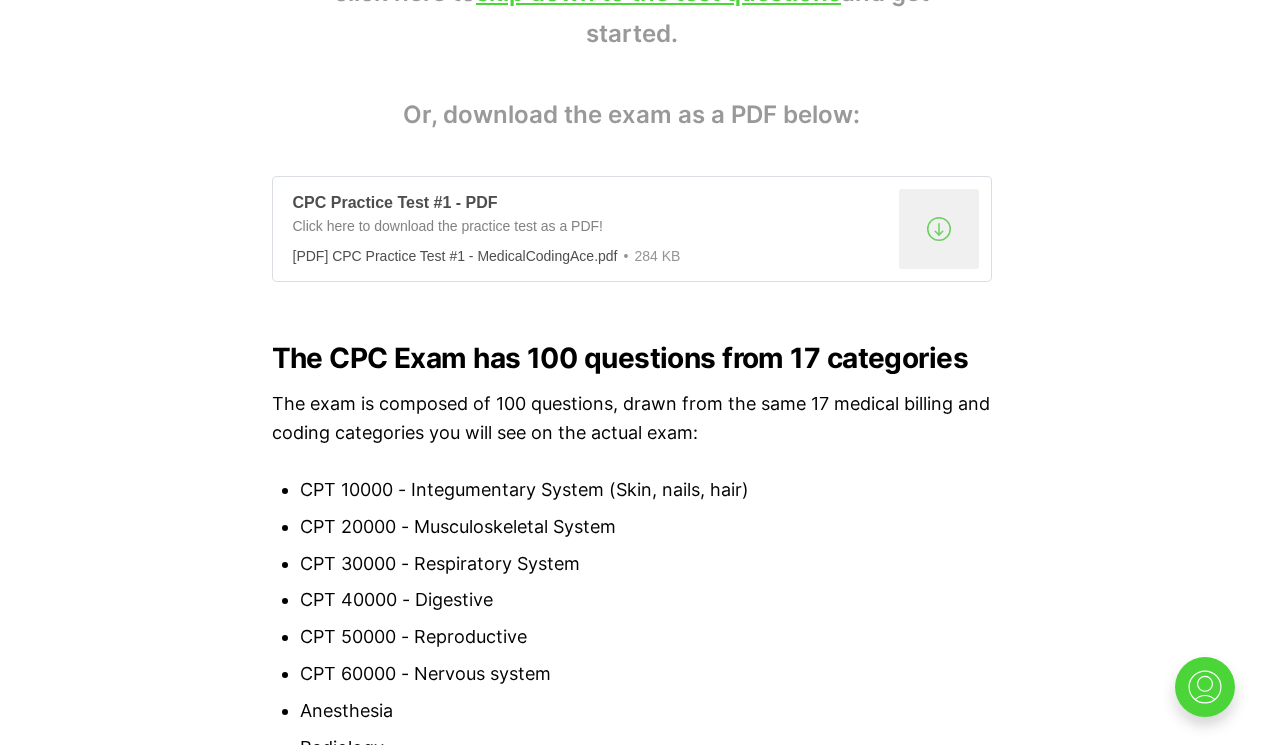 click on ".a{fill:none;stroke:currentColor;stroke-linecap:round;stroke-linejoin:round;stroke-width:1.5px;} download-circle" at bounding box center (939, 229) 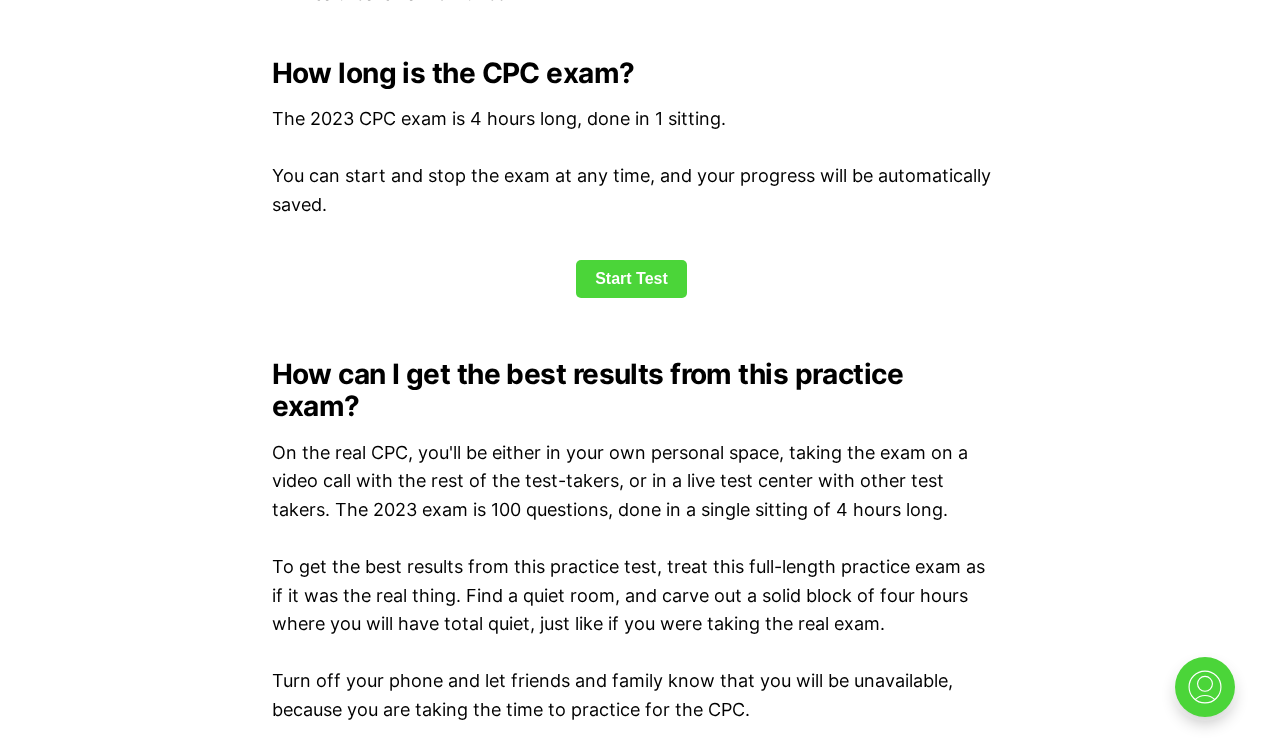 scroll, scrollTop: 2706, scrollLeft: 0, axis: vertical 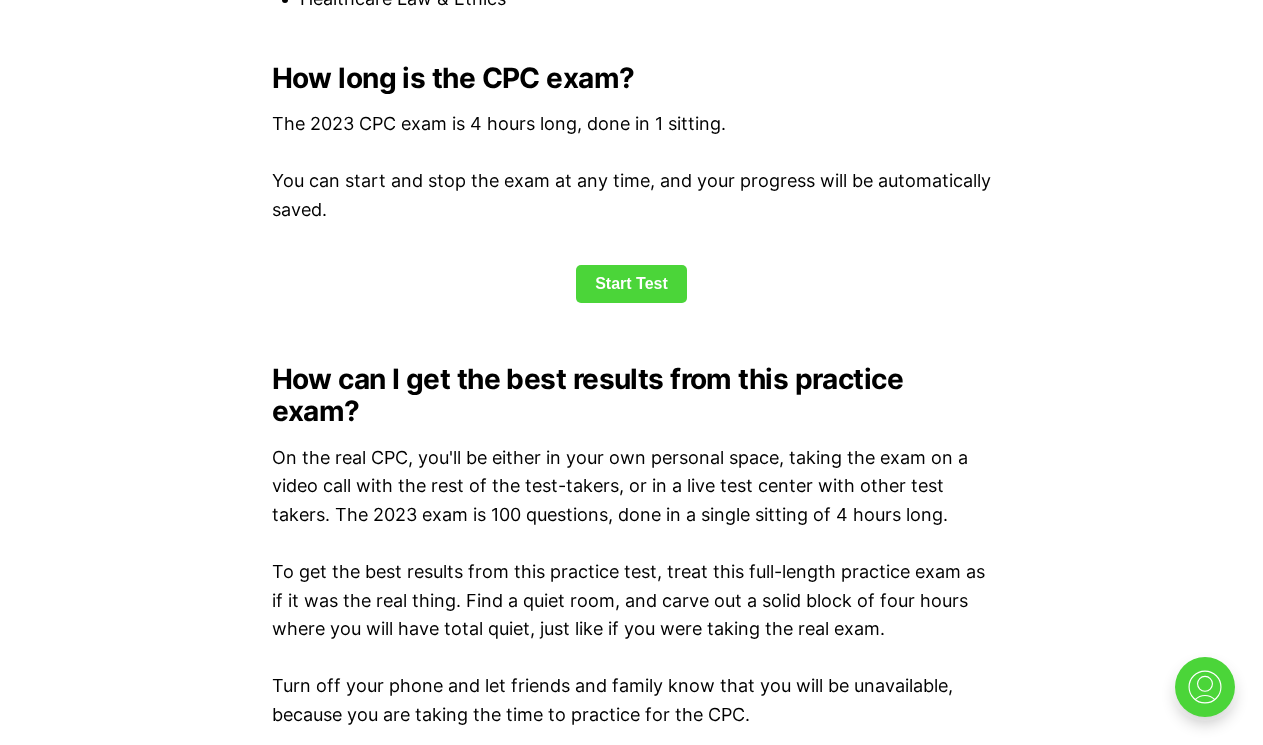 click on "💡 Heads up! Our practice exams have been updated for 2025. Check out our free, full-length  interactive CPC exam  here.  It contains 100 all-new questions, all with explanations, and saves your progress, so you can take a break and come back later. Click  here  to get started now! Welcome to our first full-length, free CPC practice exam! We've designed this test to be as close to the AAPC exam as possible, to help you get the most realistic and helpful practice and feedback possible.  Read on to learn how to use it for best results, or click here to  skip down to the test questions  and get started. Or, download the exam as a PDF below: CPC Practice Test #1 - PDF Click here to download the practice test as a PDF! [PDF] CPC Practice Test #1 - MedicalCodingAce.pdf 284 KB .a{fill:none;stroke:currentColor;stroke-linecap:round;stroke-linejoin:round;stroke-width:1.5px;} download-circle The CPC Exam has 100 questions from 17 categories CPT 10000 - Integumentary System (Skin, nails, hair) Anesthesia" at bounding box center (631, 869) 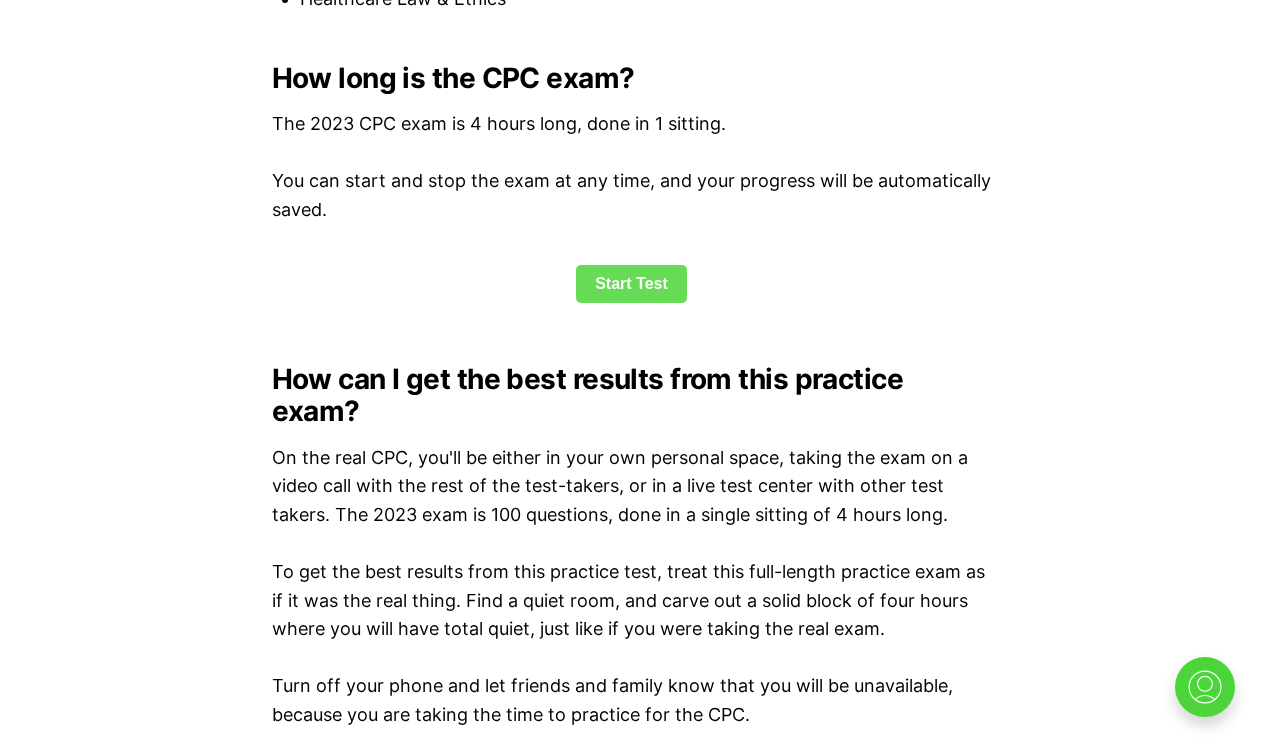 click on "Start Test" at bounding box center [631, 284] 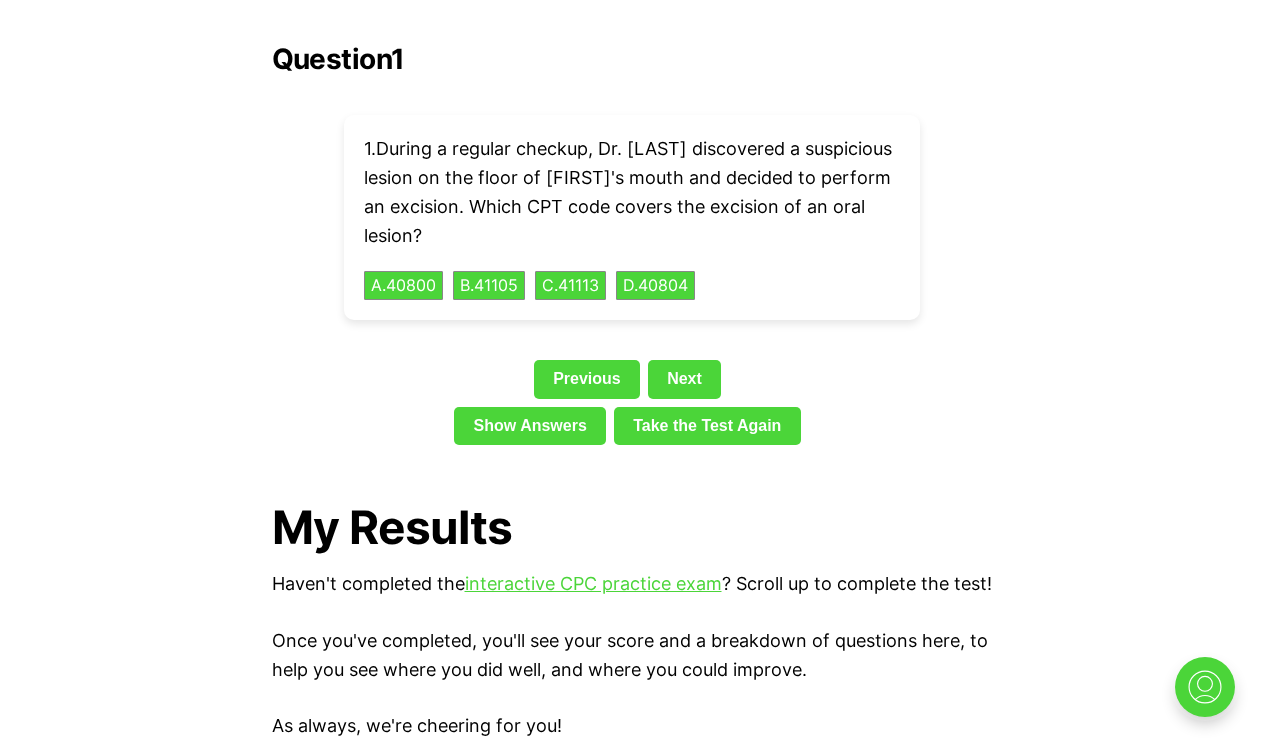 click on "Show Answers Take the Test Again" at bounding box center (632, 430) 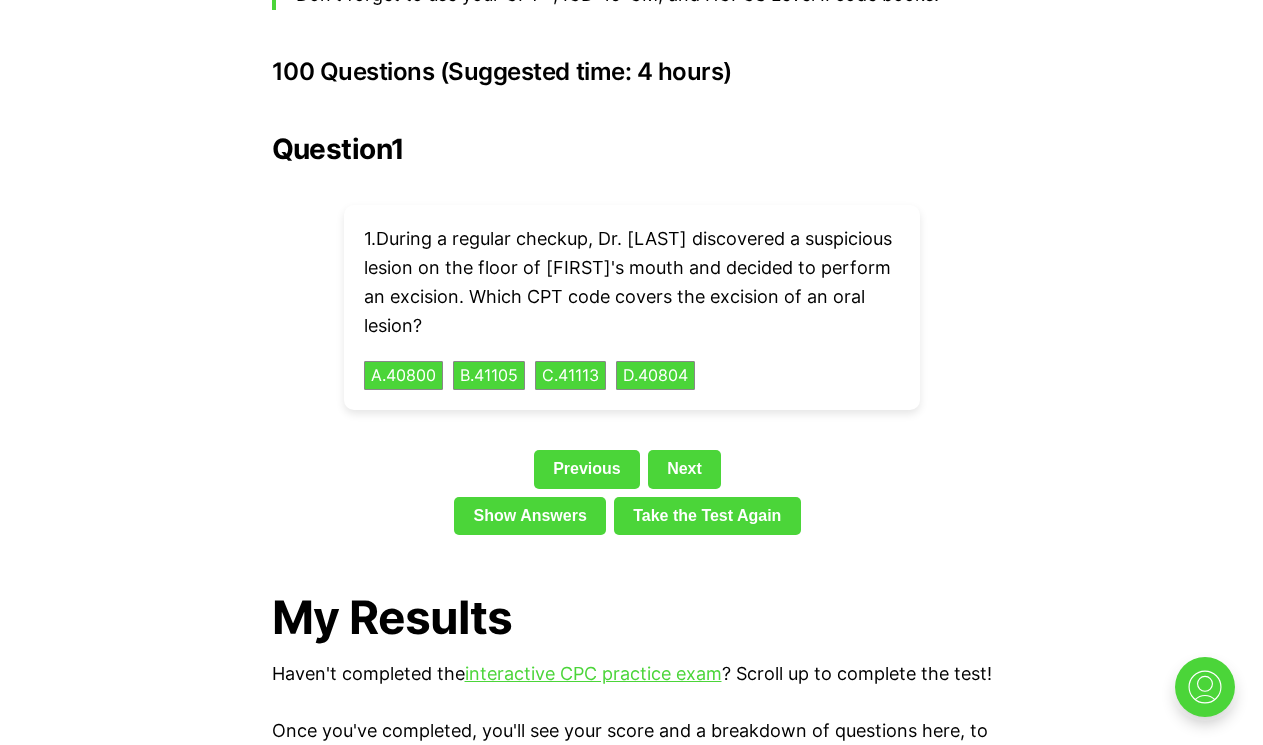 scroll, scrollTop: 4474, scrollLeft: 0, axis: vertical 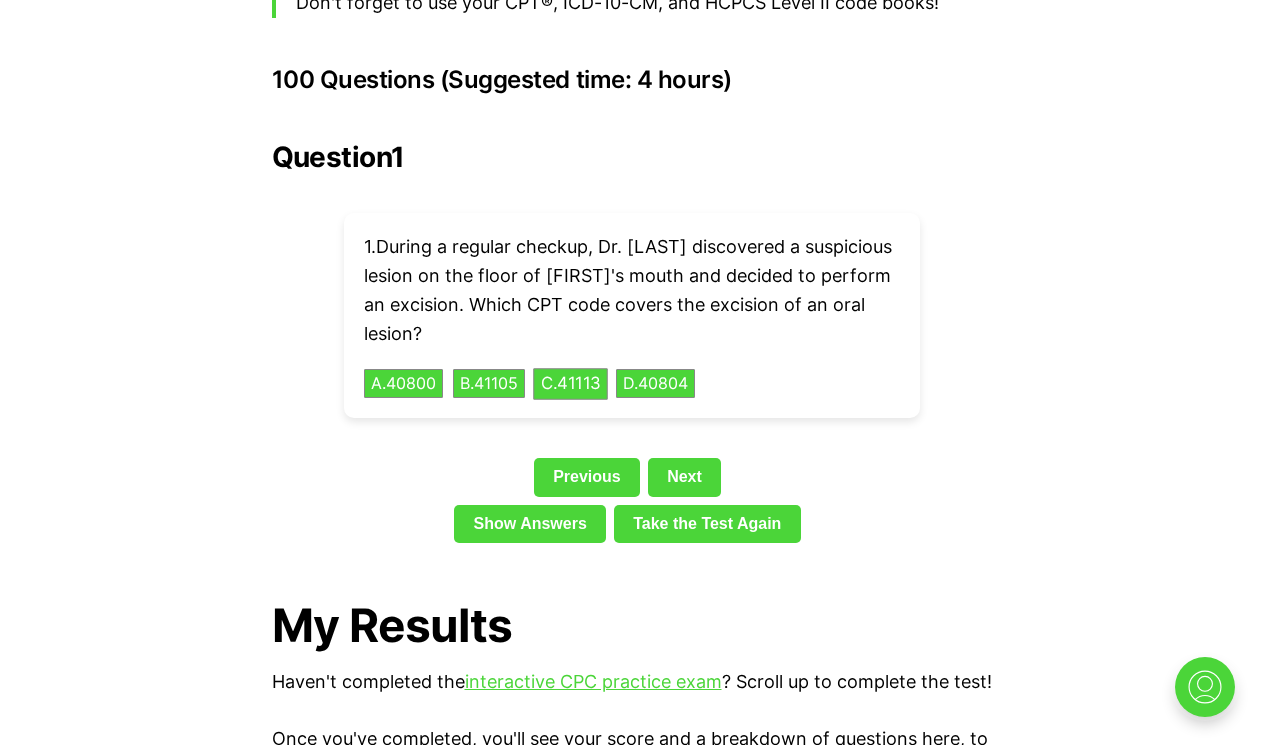 click on "C .  41113" at bounding box center (570, 383) 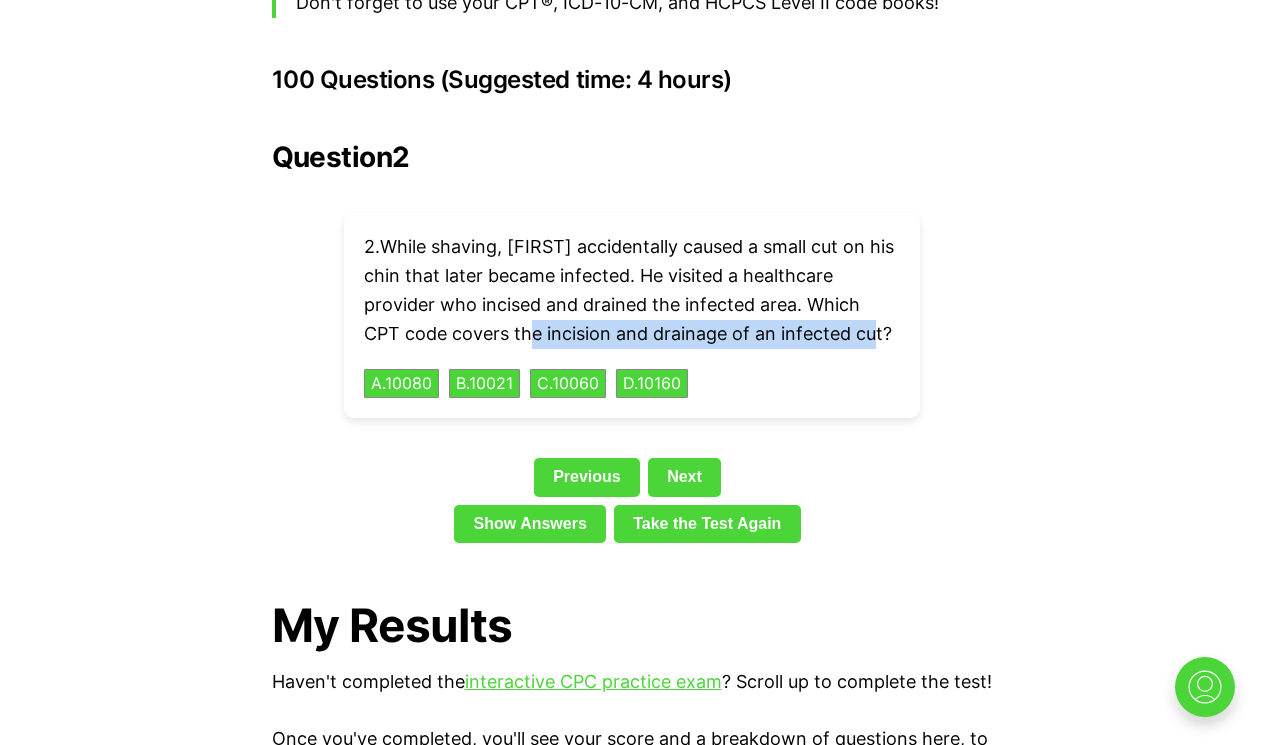 drag, startPoint x: 542, startPoint y: 284, endPoint x: 884, endPoint y: 279, distance: 342.03656 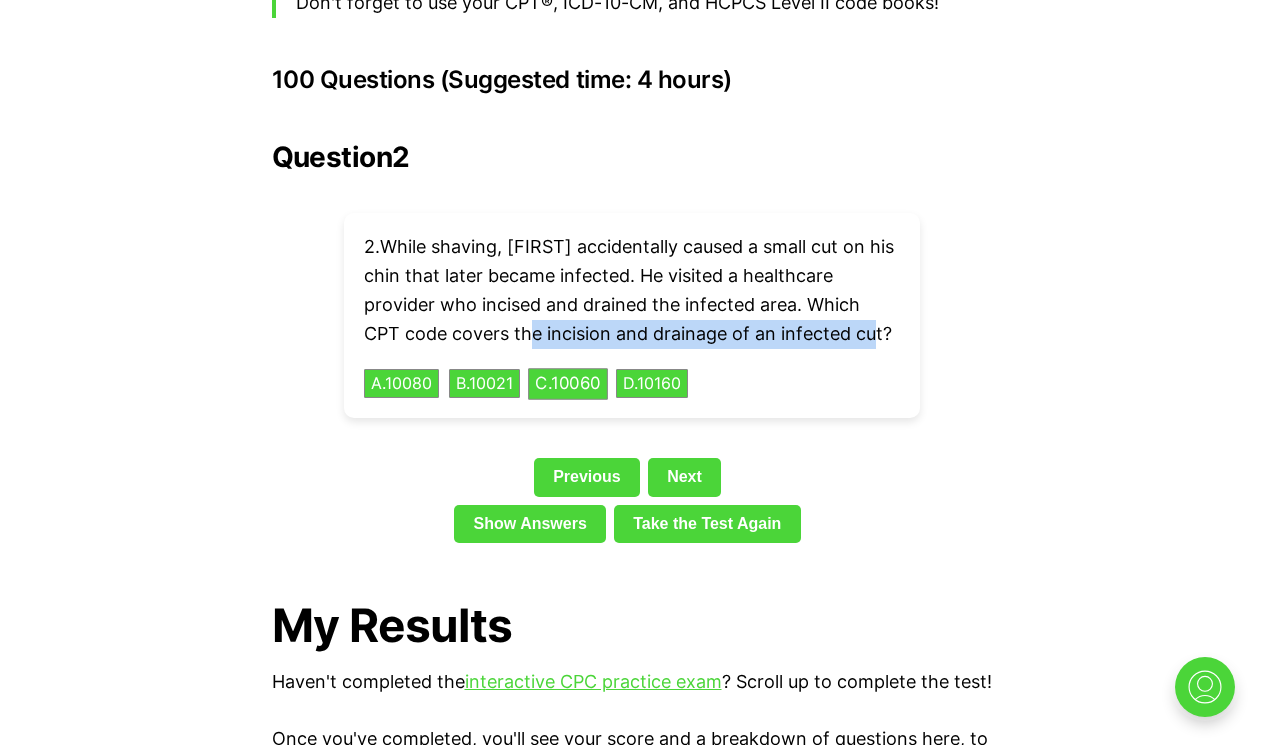 click on "C .  10060" at bounding box center (568, 383) 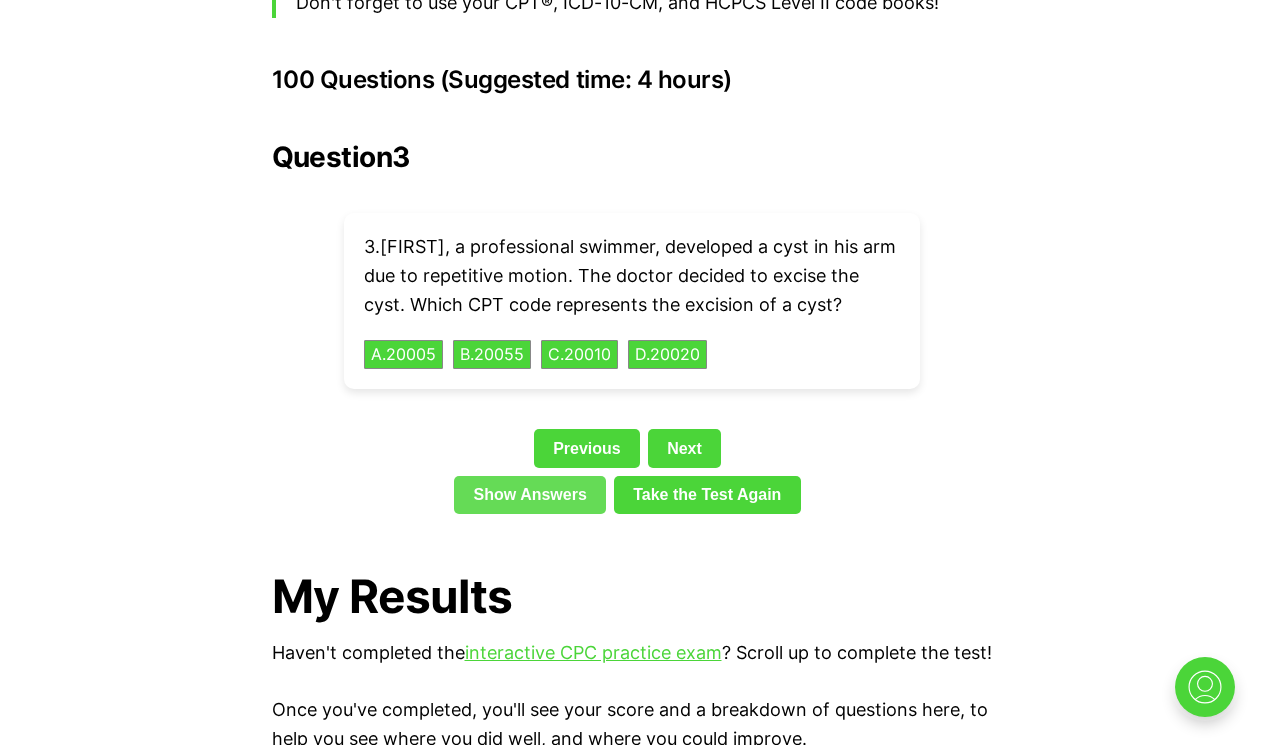 click on "Show Answers" at bounding box center (530, 495) 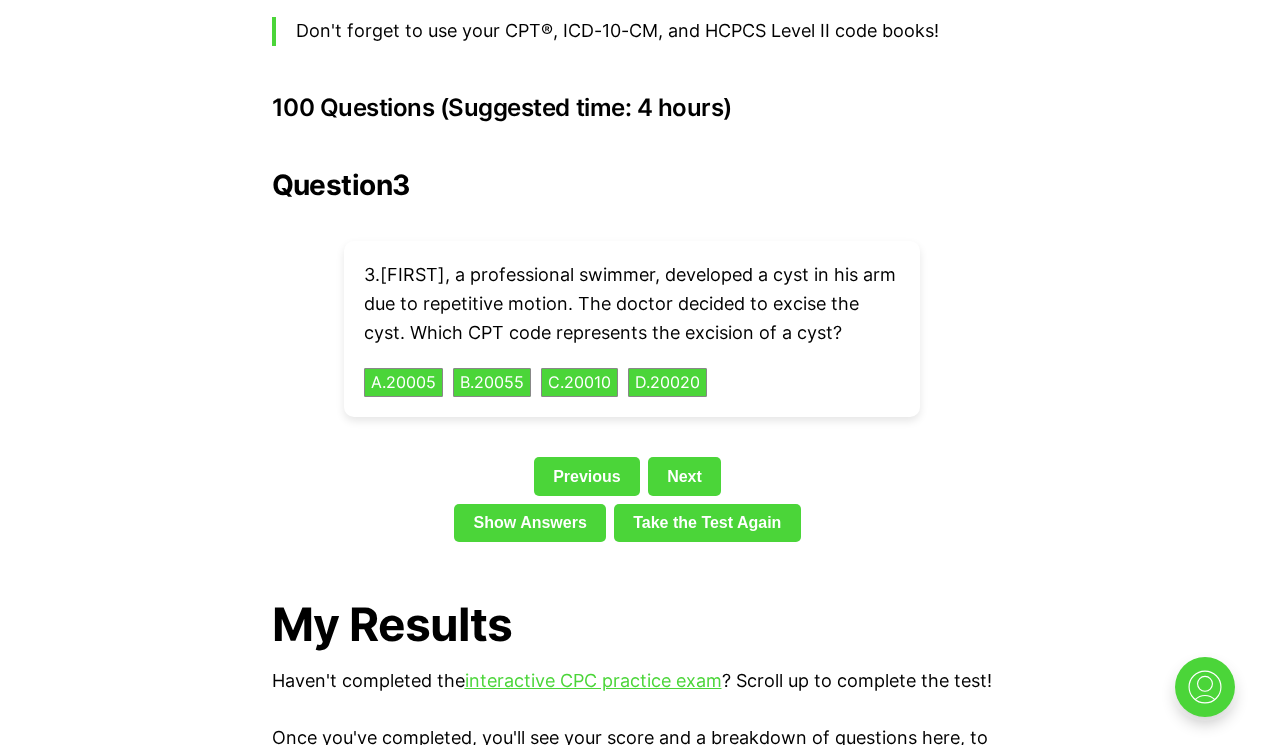 scroll, scrollTop: 4438, scrollLeft: 0, axis: vertical 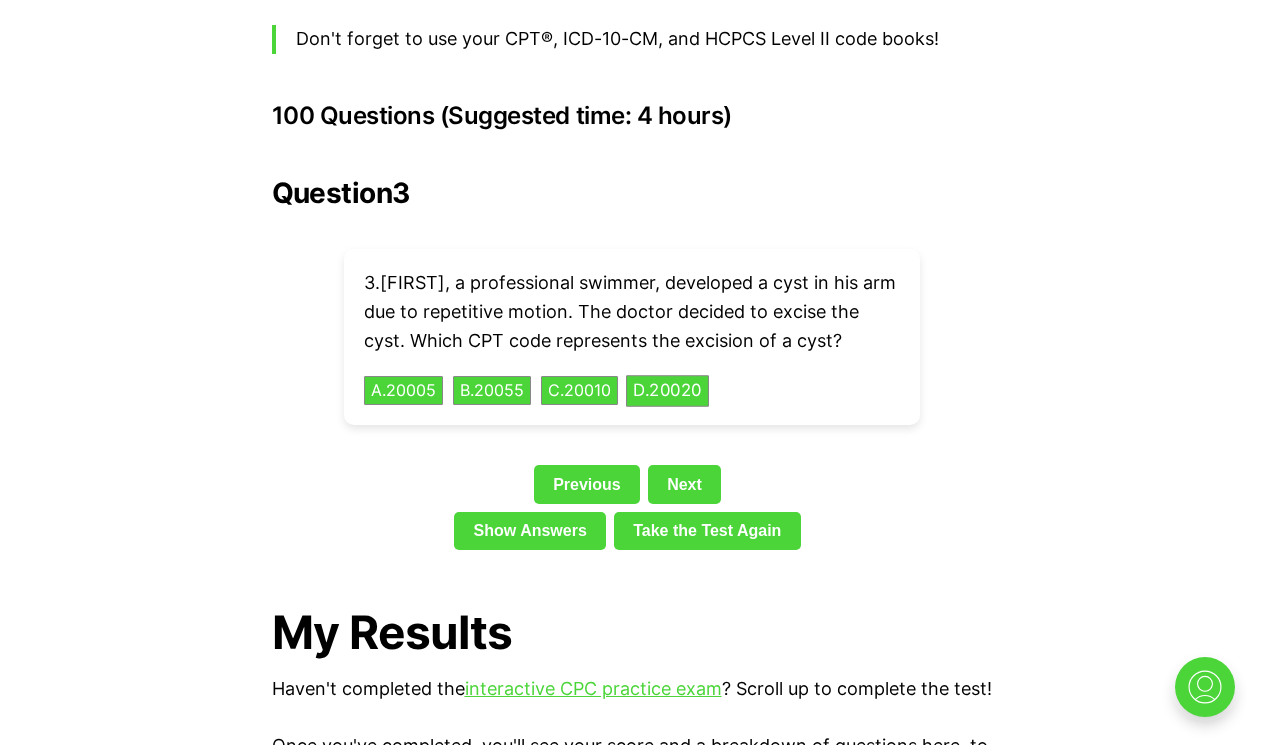 click on "D .  20020" at bounding box center (667, 390) 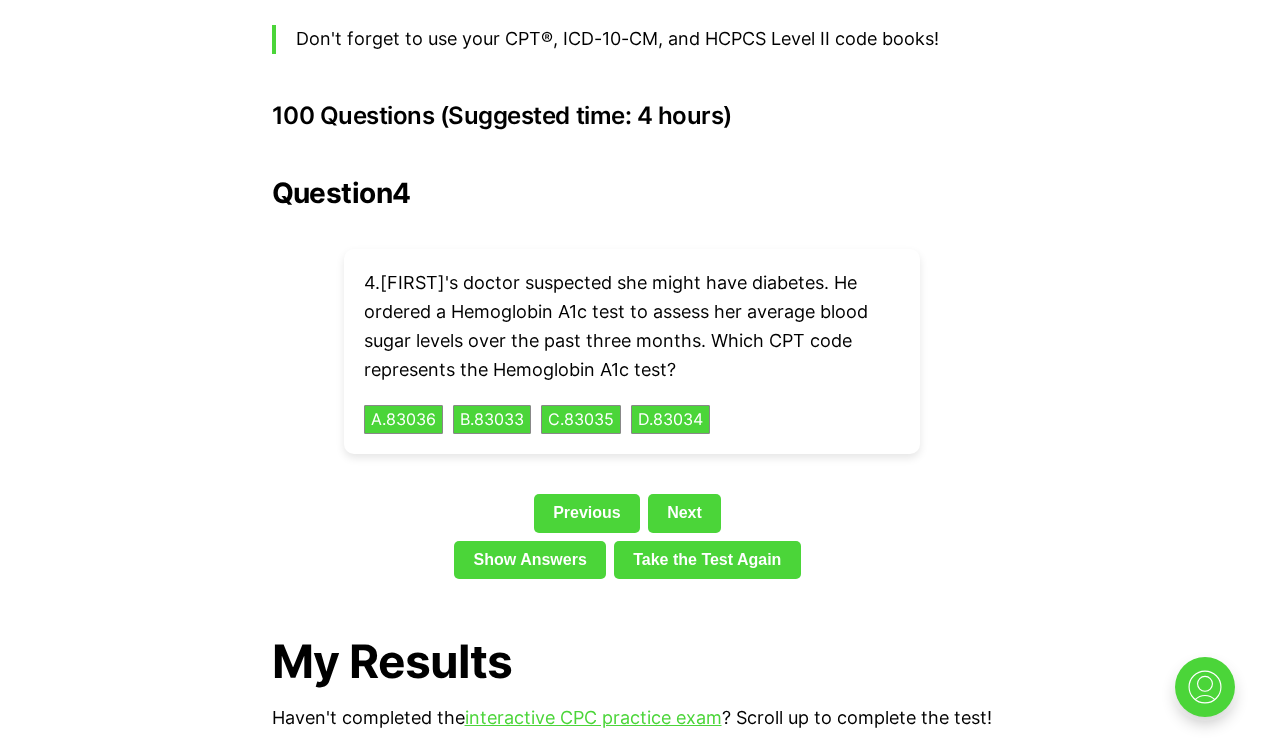 click on "Question  4 4 .  Ella's doctor suspected she might have diabetes. He ordered a Hemoglobin A1c test to assess her average blood sugar levels over the past three months. Which CPT code represents the Hemoglobin A1c test? A .  83036 B .  83033 C .  83035 D .  83034 Previous Next Show Answers Take the Test Again" at bounding box center (632, 382) 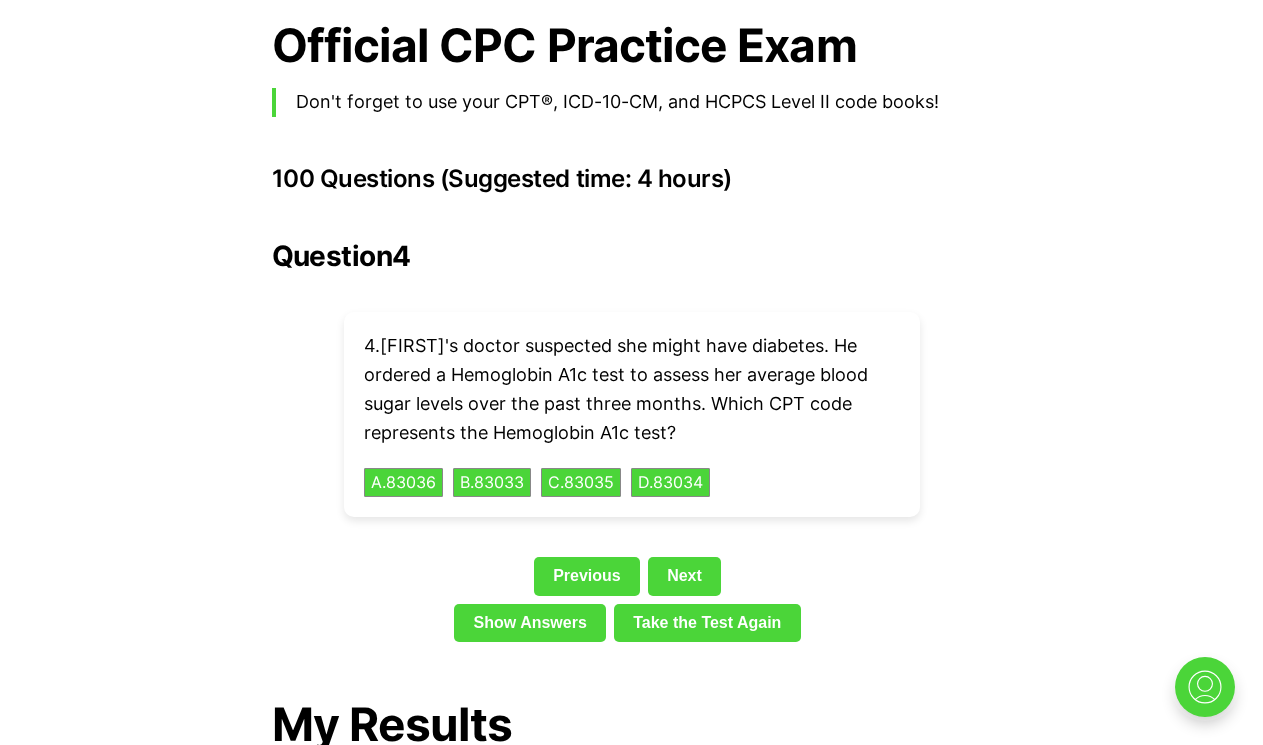 scroll, scrollTop: 4370, scrollLeft: 0, axis: vertical 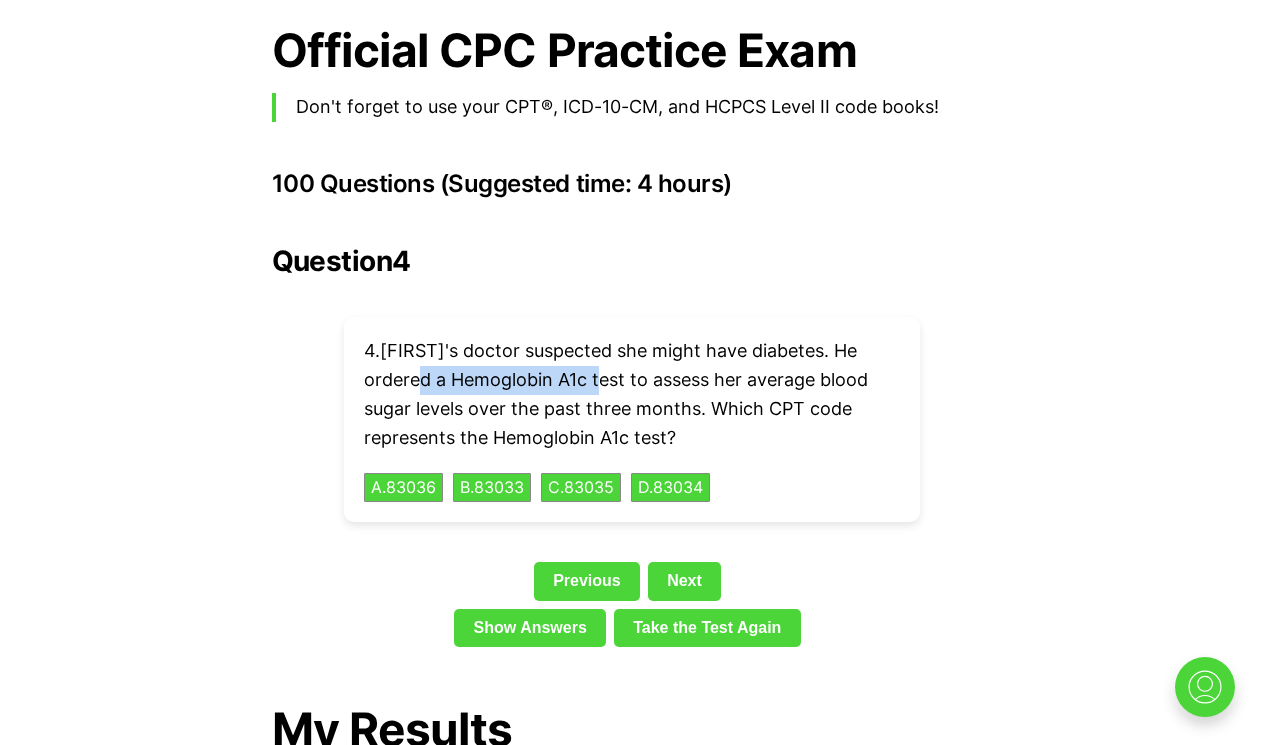 drag, startPoint x: 447, startPoint y: 335, endPoint x: 627, endPoint y: 337, distance: 180.01111 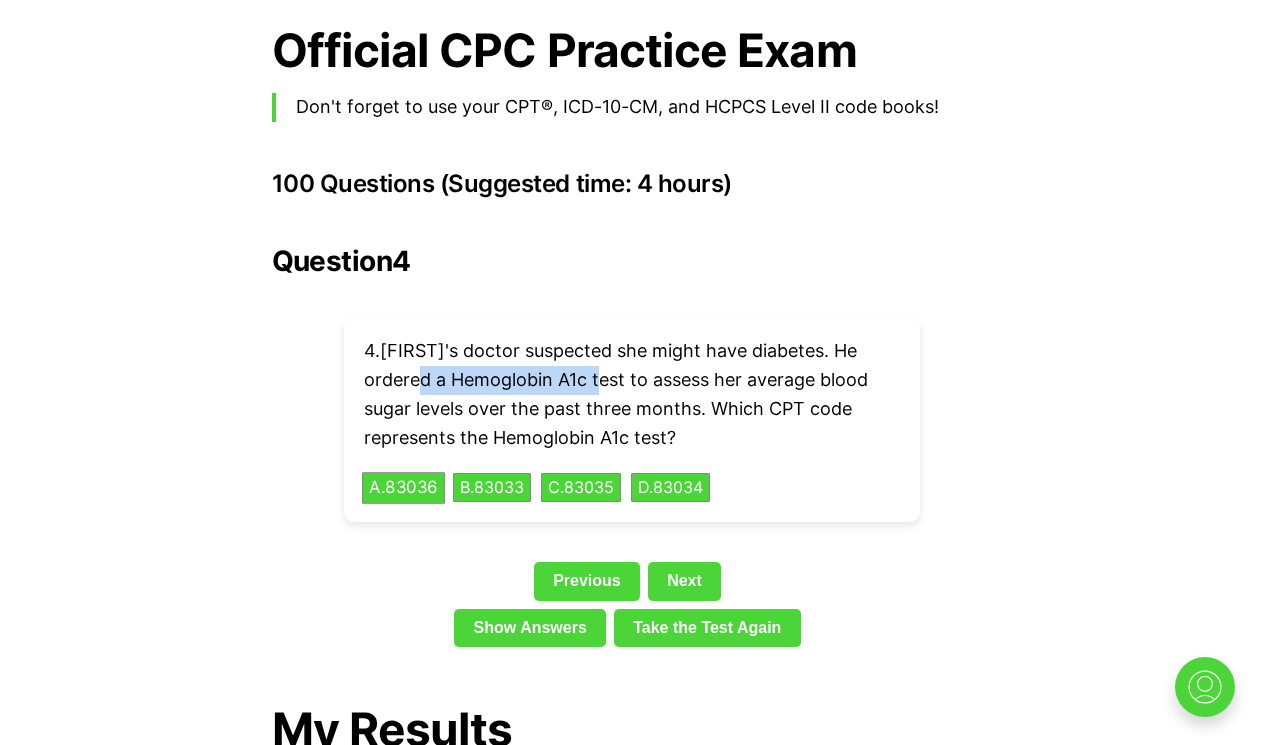 click on "A .  83036" at bounding box center (403, 487) 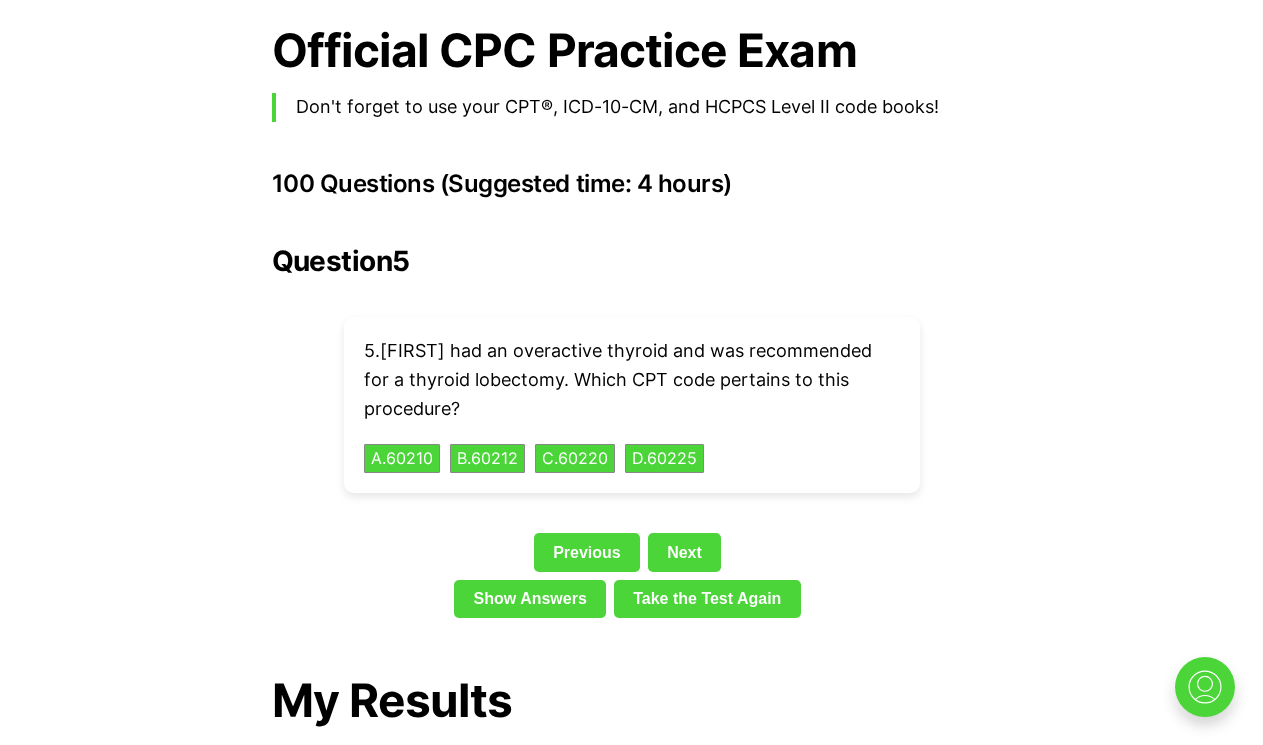click on "Previous Next" at bounding box center (632, 556) 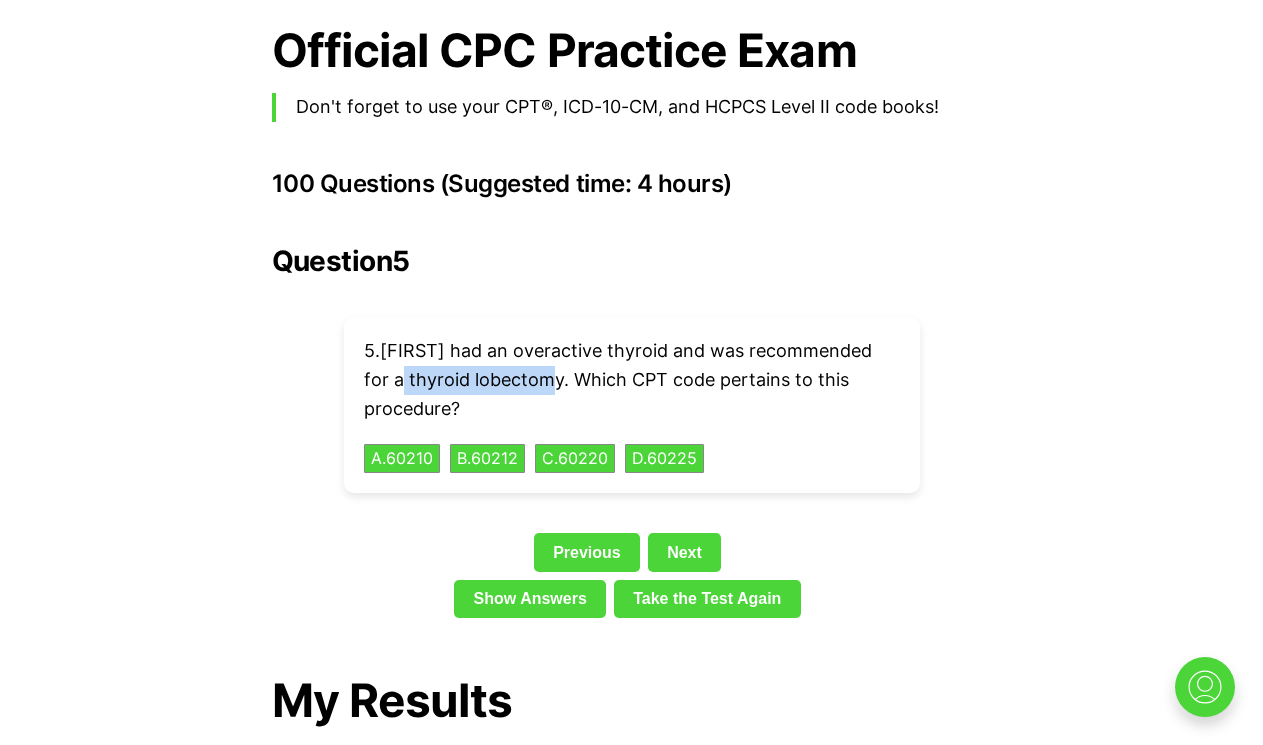 drag, startPoint x: 368, startPoint y: 341, endPoint x: 525, endPoint y: 339, distance: 157.01274 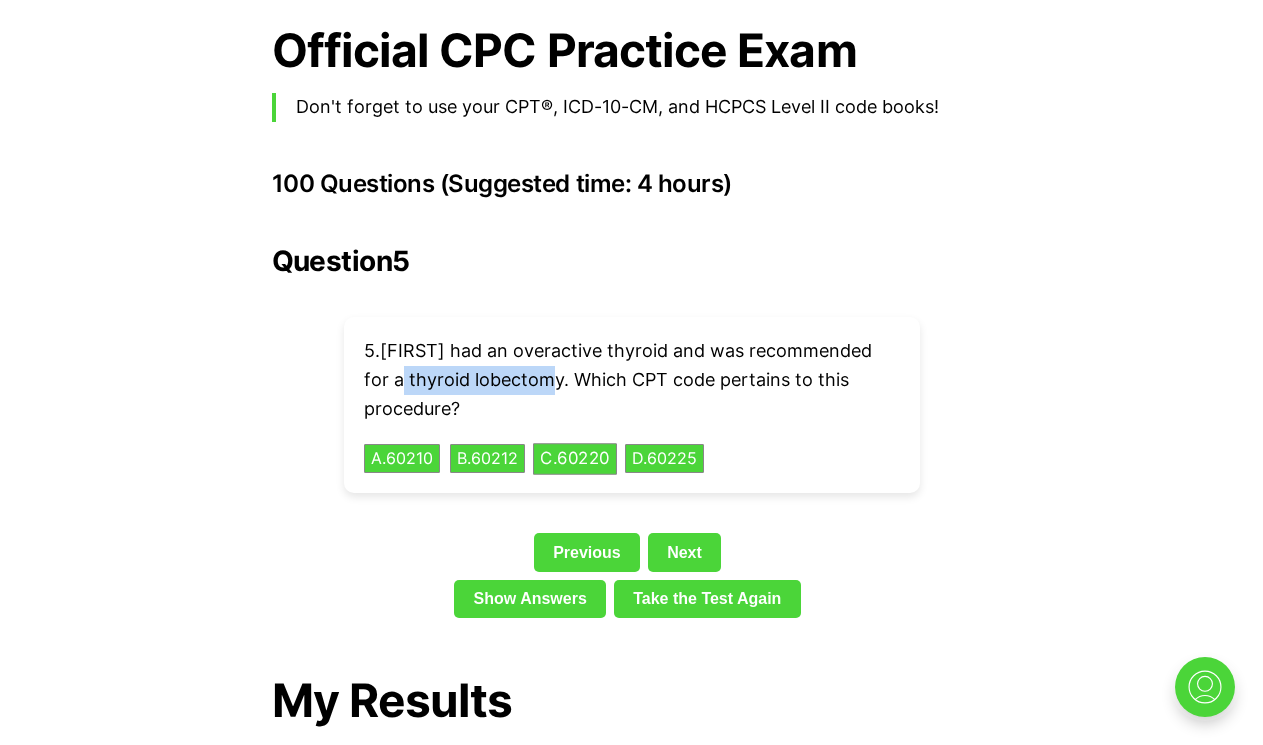 click on "C .  60220" at bounding box center [575, 458] 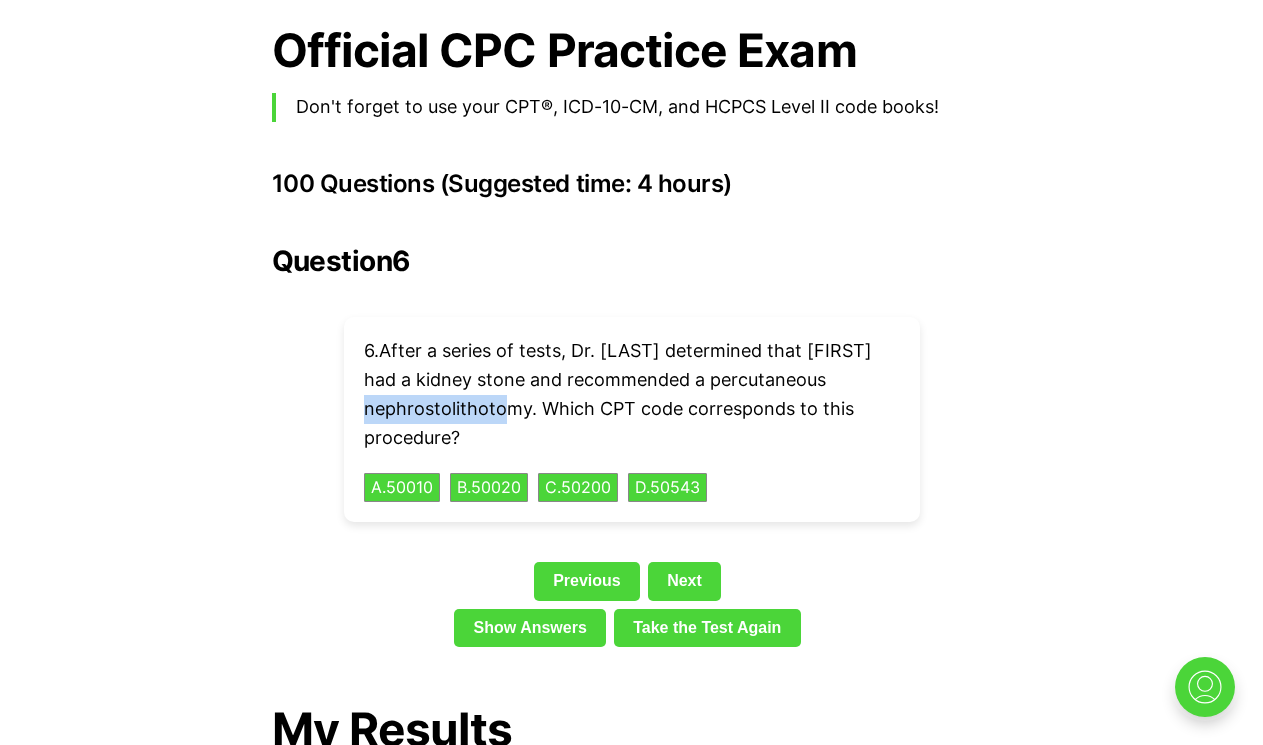 drag, startPoint x: 370, startPoint y: 367, endPoint x: 529, endPoint y: 363, distance: 159.05031 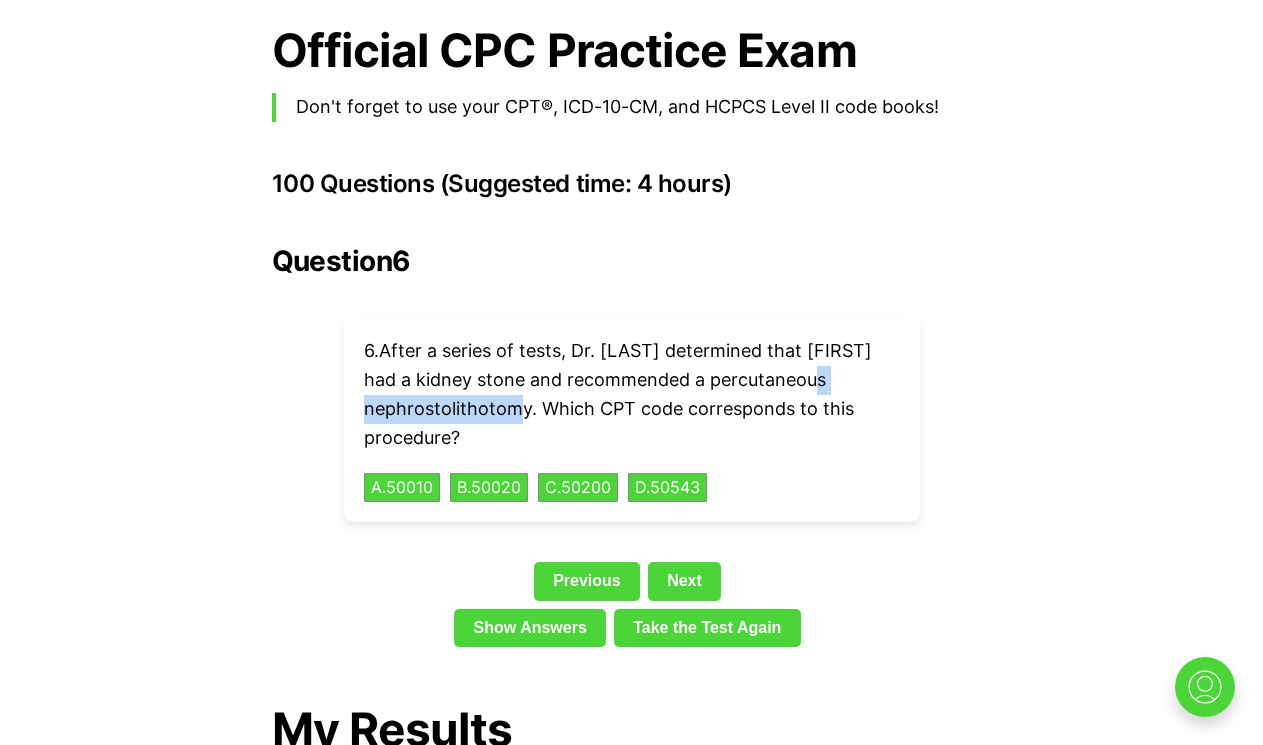 drag, startPoint x: 534, startPoint y: 364, endPoint x: 350, endPoint y: 372, distance: 184.17383 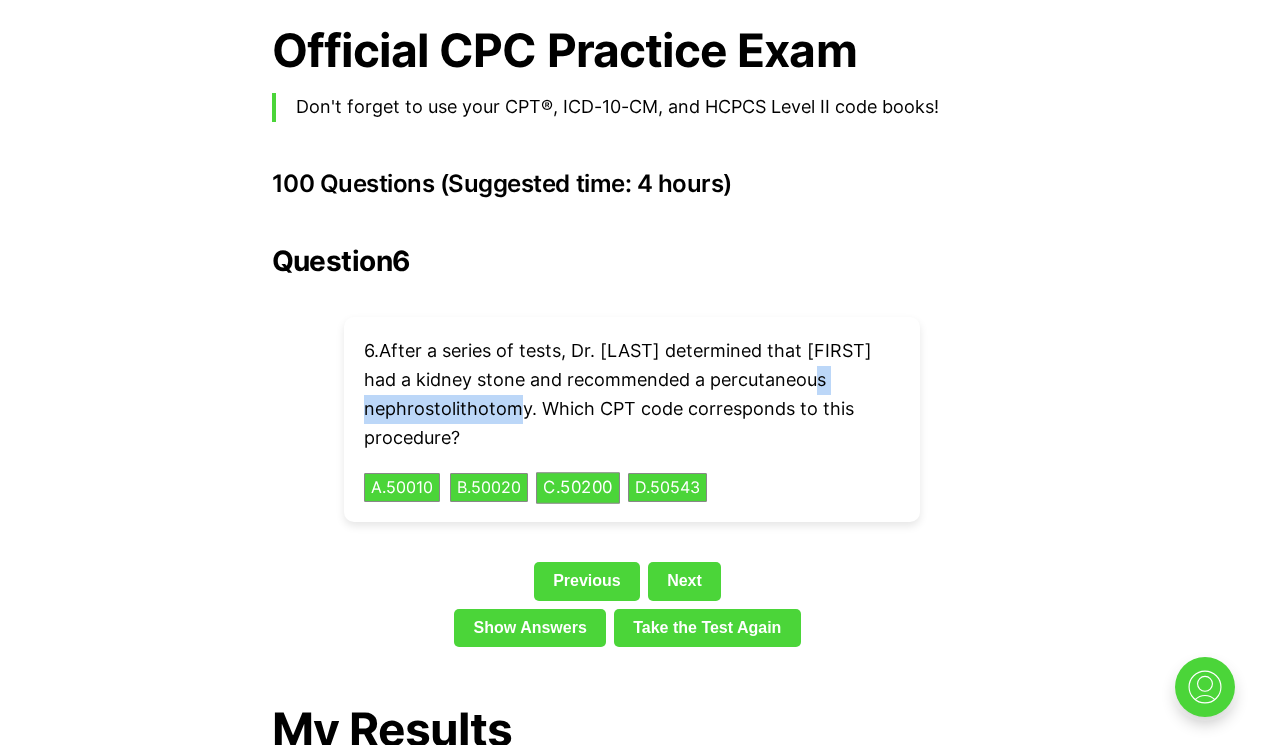 click on "C .  50200" at bounding box center (578, 487) 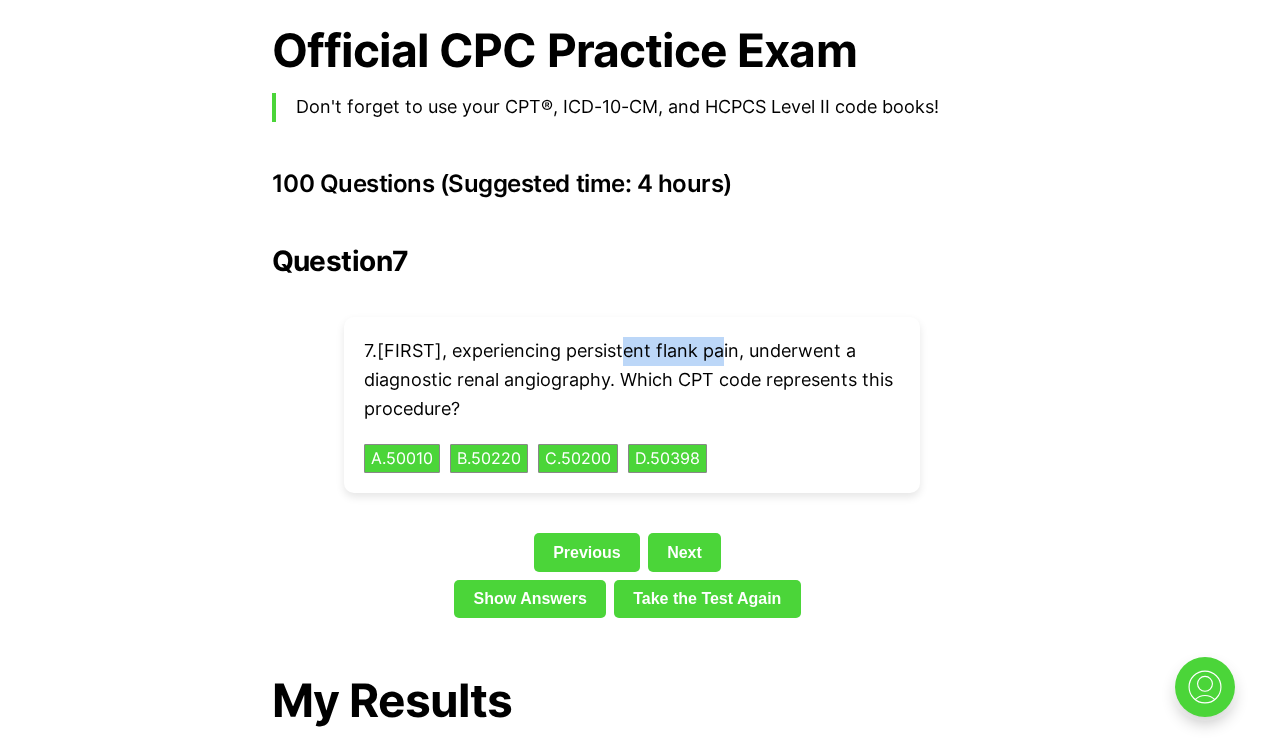 drag, startPoint x: 639, startPoint y: 304, endPoint x: 729, endPoint y: 305, distance: 90.005554 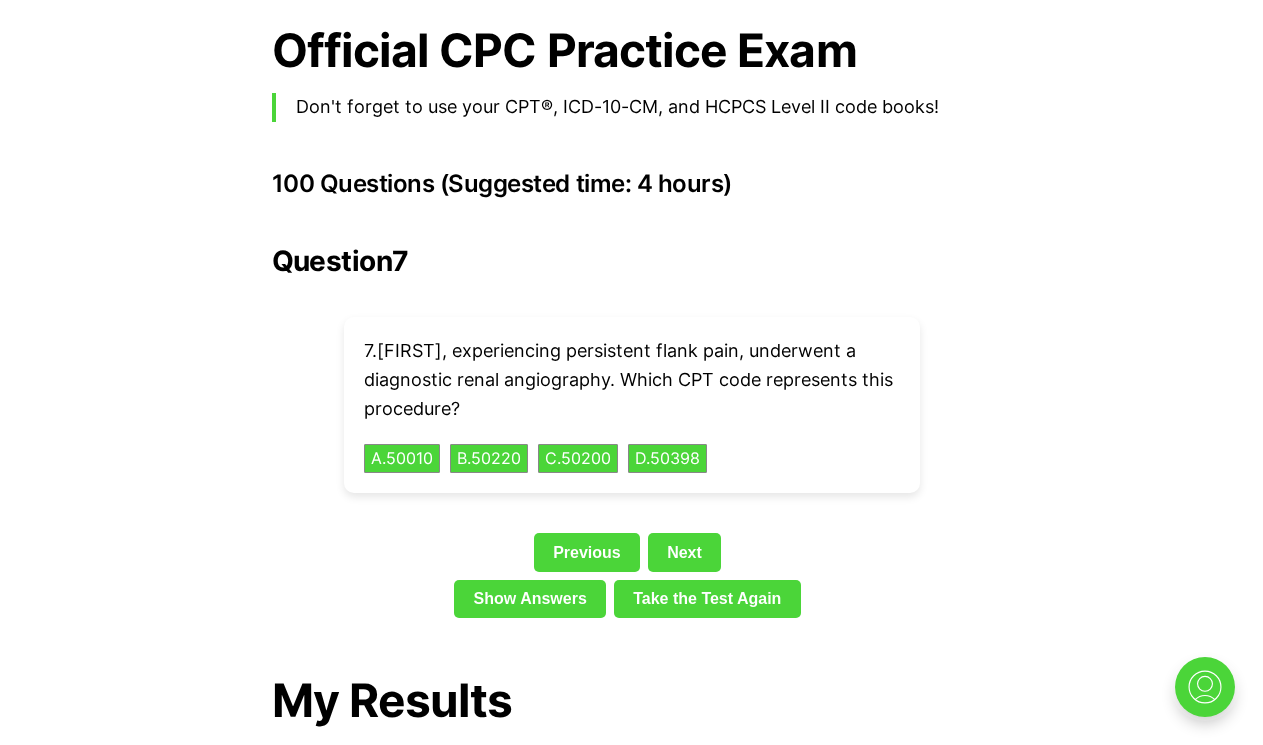 click on "7 .  Ethan, experiencing persistent flank pain, underwent a diagnostic renal angiography. Which CPT code represents this procedure?" at bounding box center [632, 380] 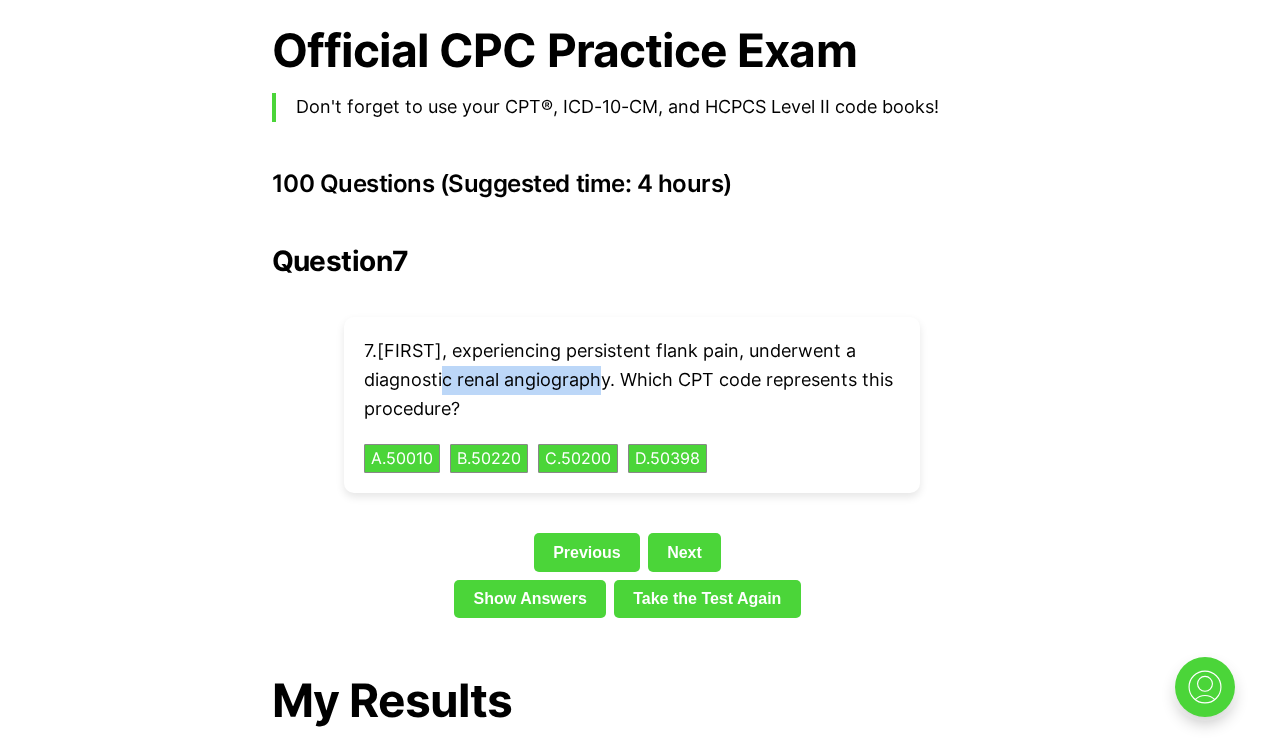 drag, startPoint x: 455, startPoint y: 330, endPoint x: 614, endPoint y: 331, distance: 159.00314 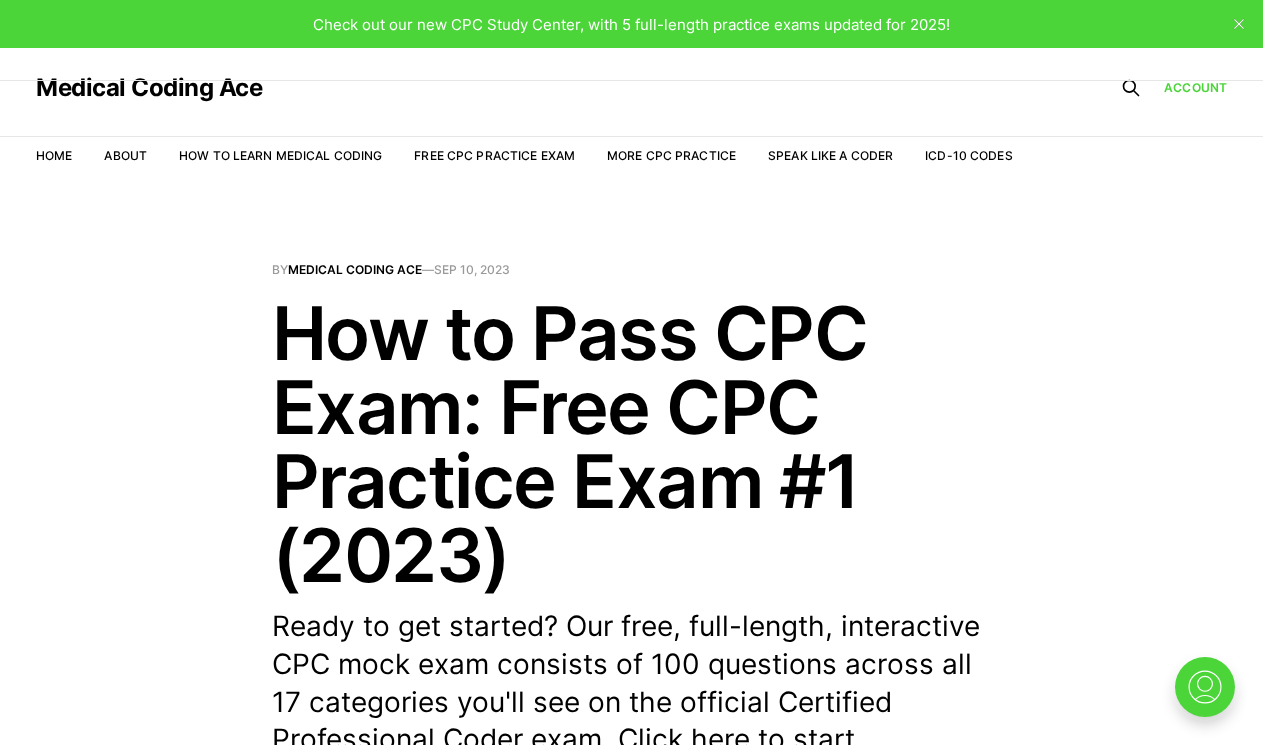 scroll, scrollTop: 0, scrollLeft: 0, axis: both 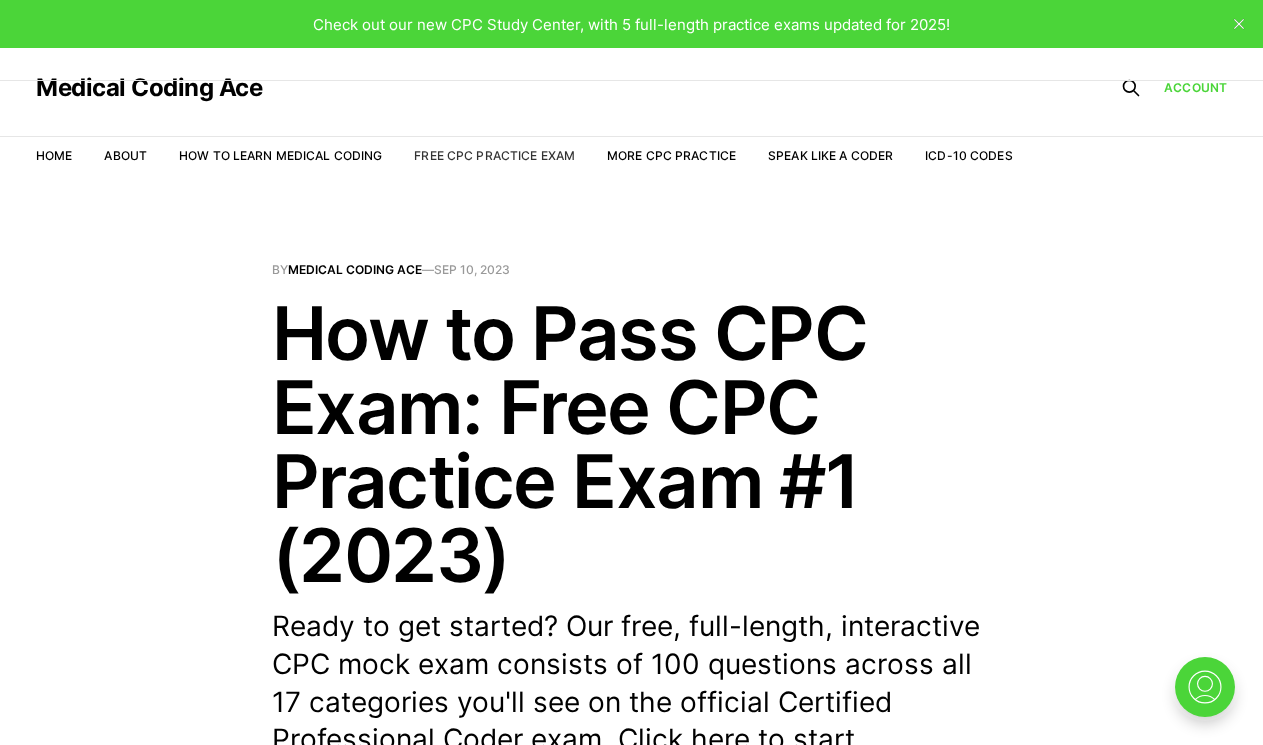 click on "Free CPC Practice Exam" at bounding box center (494, 155) 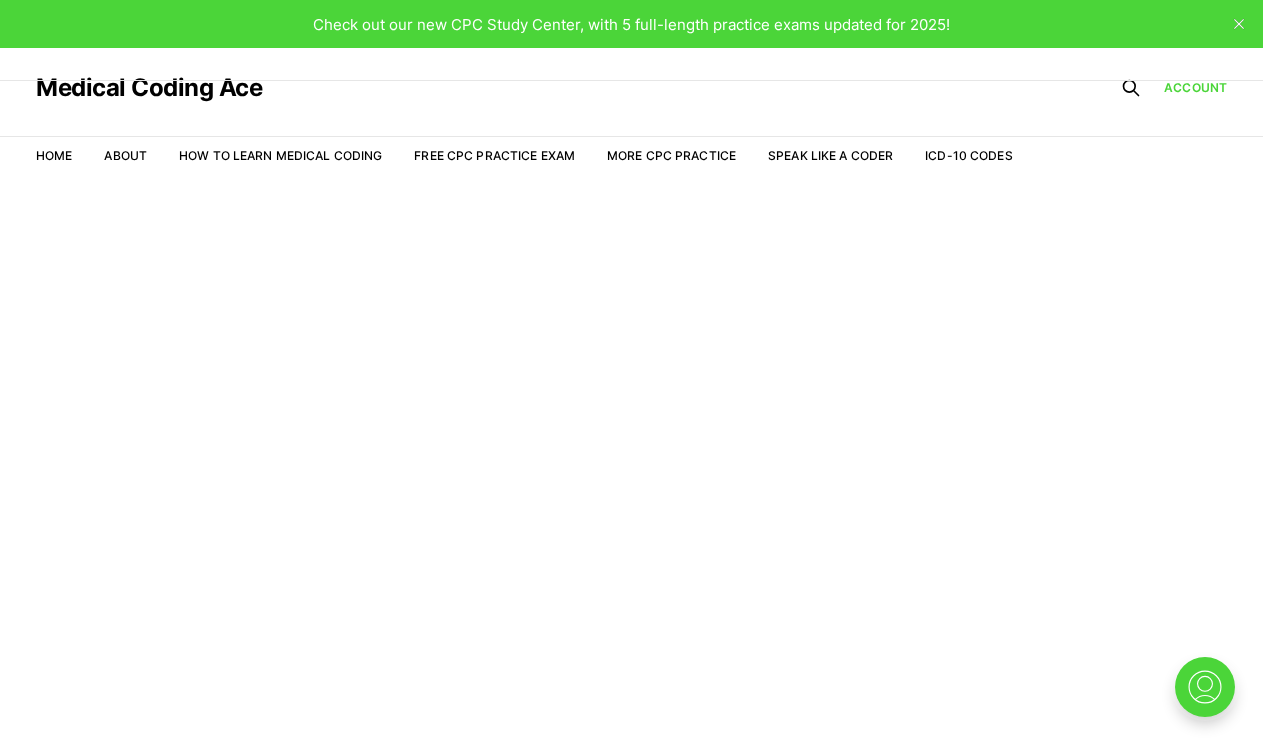 scroll, scrollTop: 0, scrollLeft: 0, axis: both 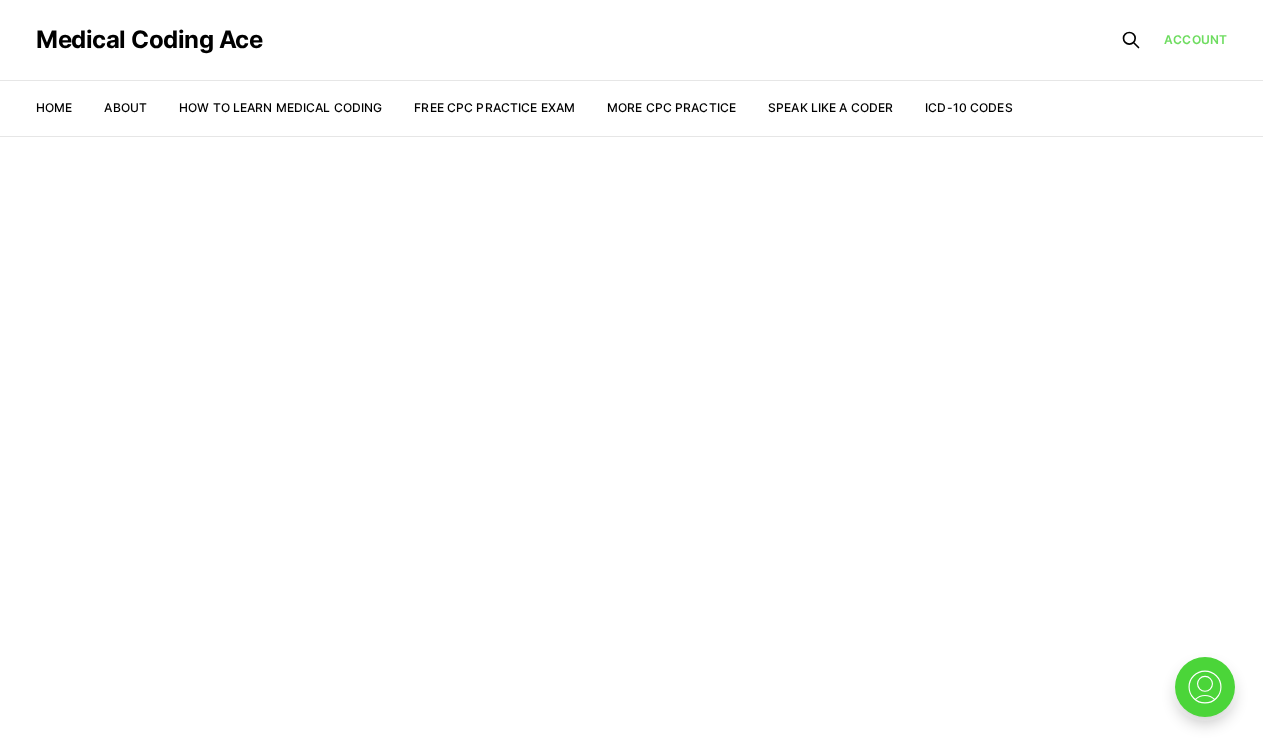 click on "Account" at bounding box center [1195, 40] 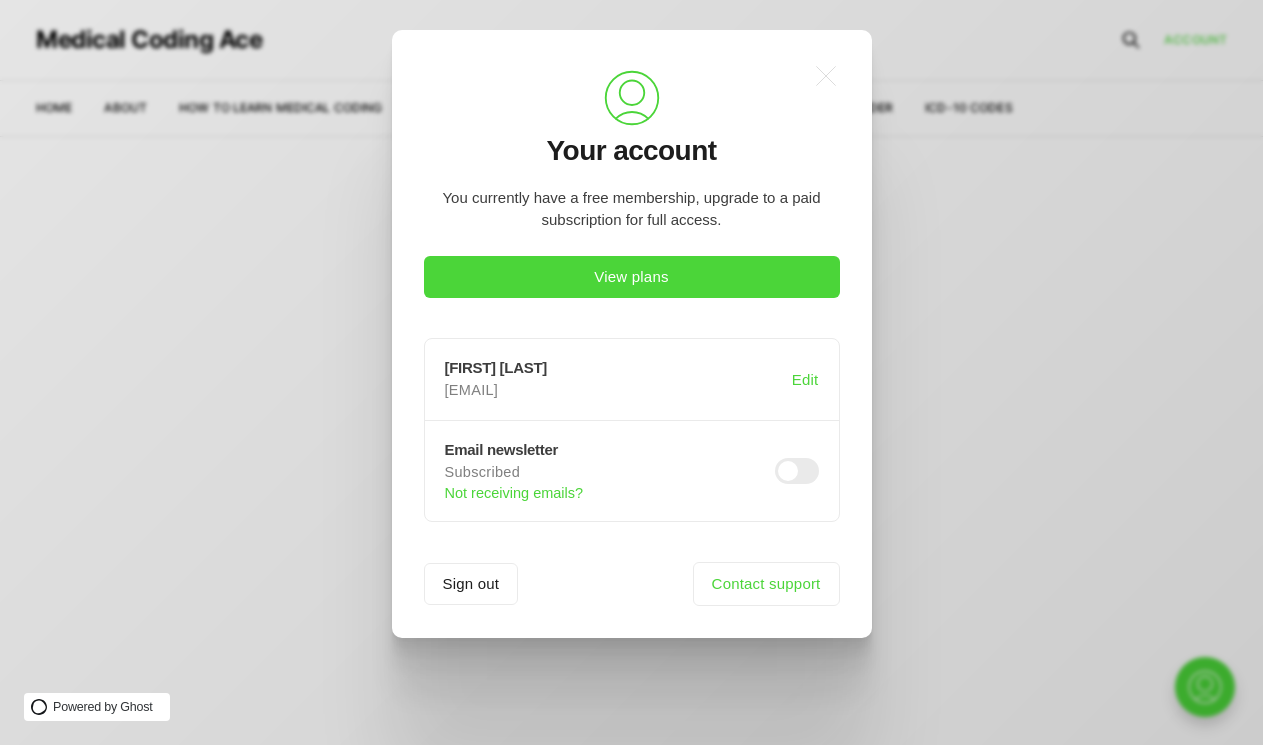 scroll, scrollTop: 0, scrollLeft: 0, axis: both 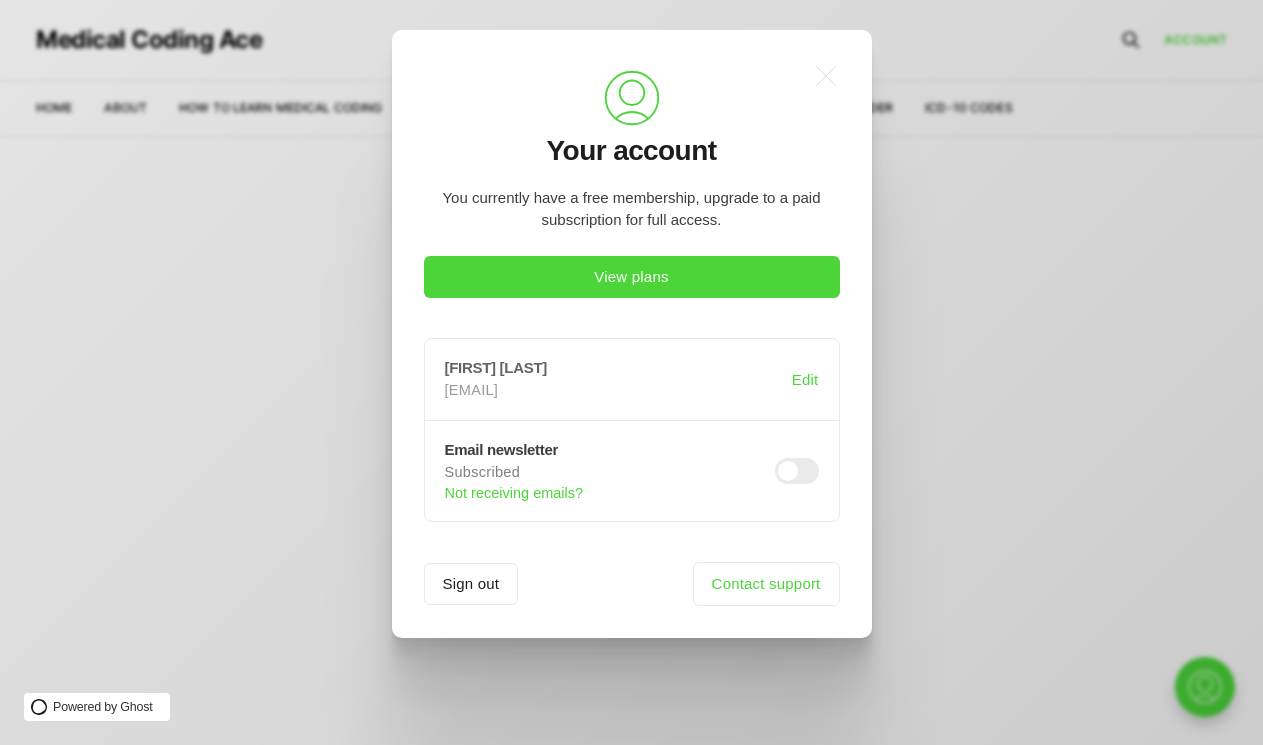 click on "tunghannguyen1991@gmail.com" at bounding box center [614, 390] 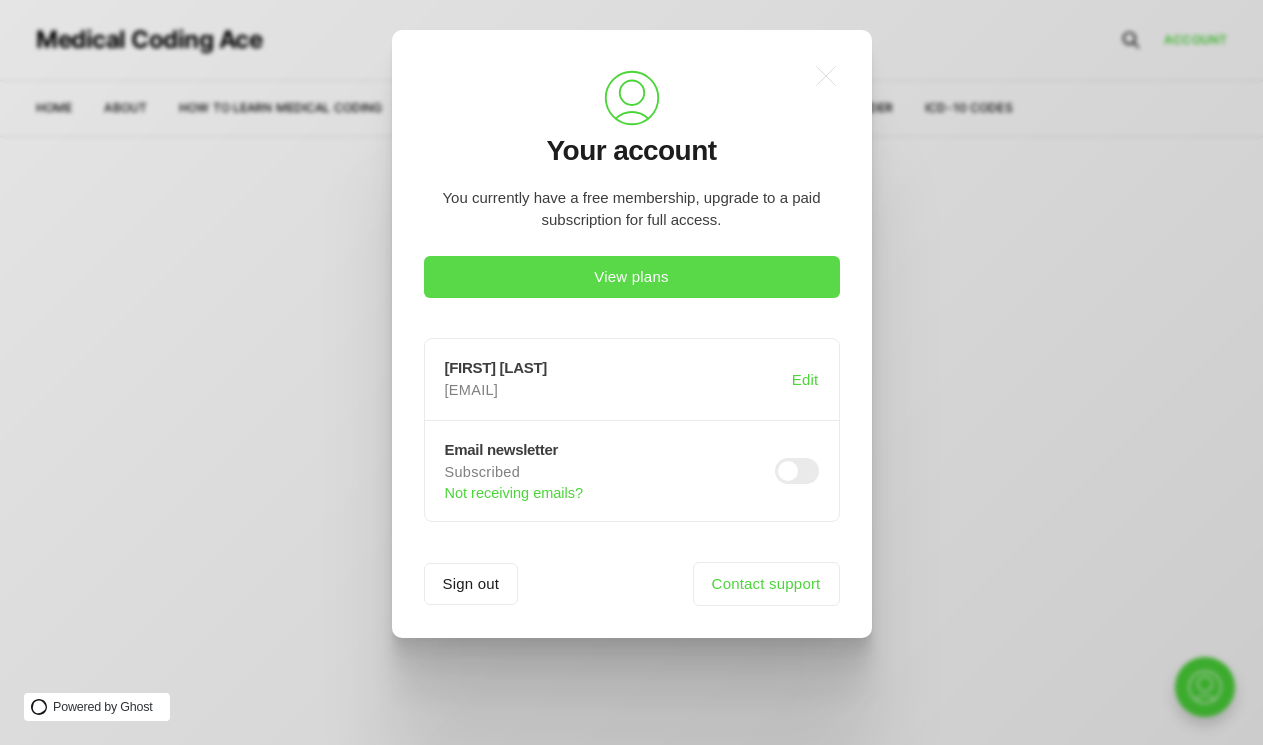 click on "View plans" at bounding box center [632, 277] 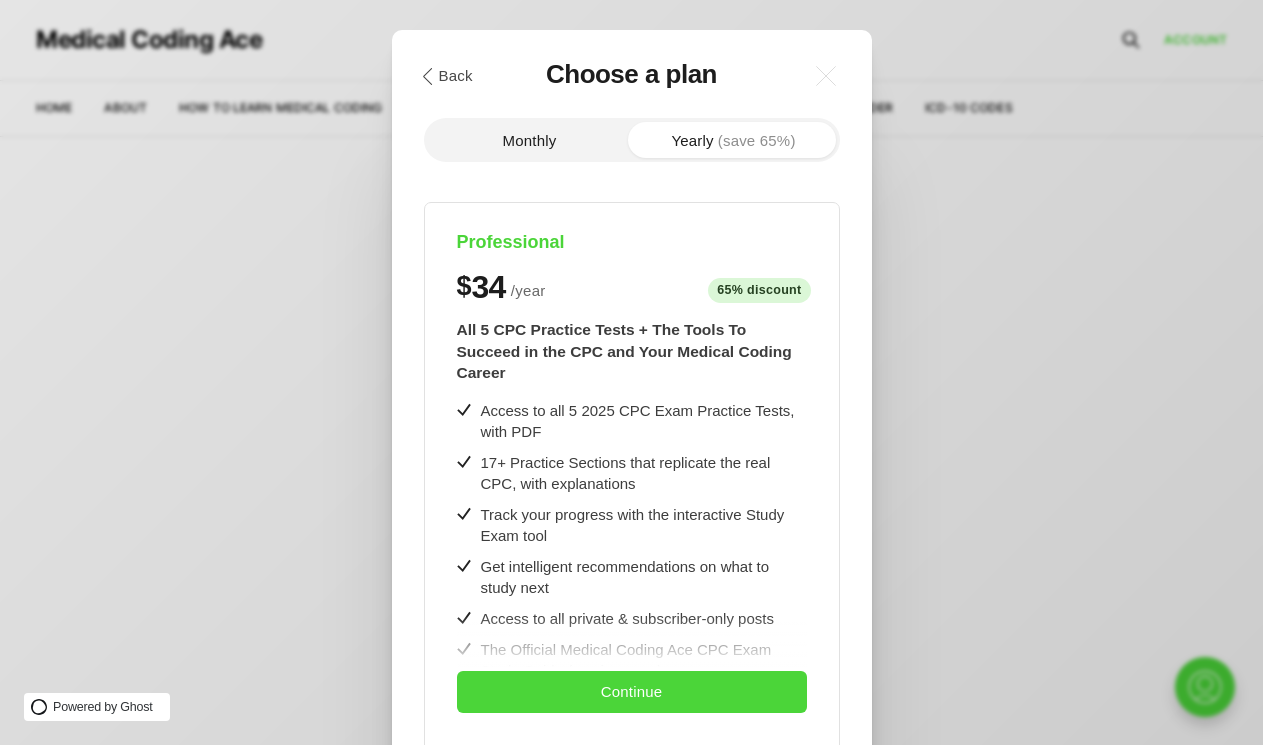 click on "Monthly" at bounding box center (530, 140) 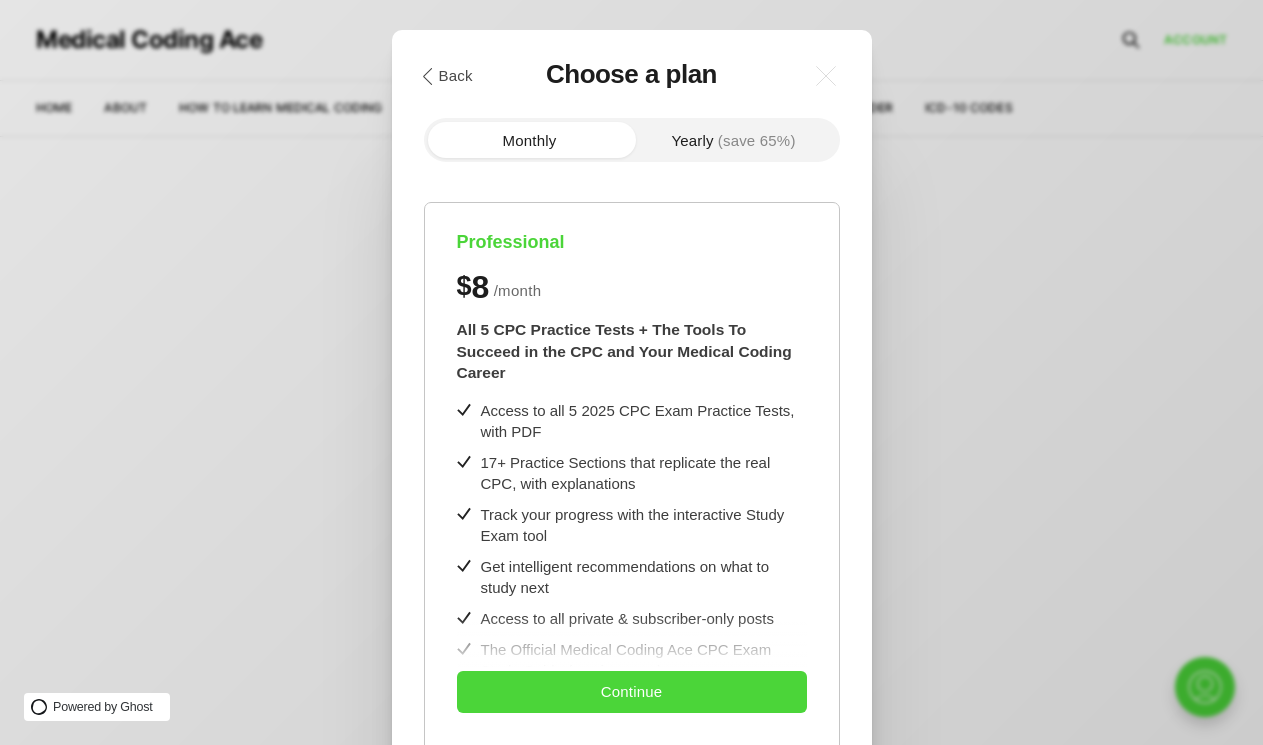 click on "Track your progress with the interactive Study Exam tool" at bounding box center [644, 525] 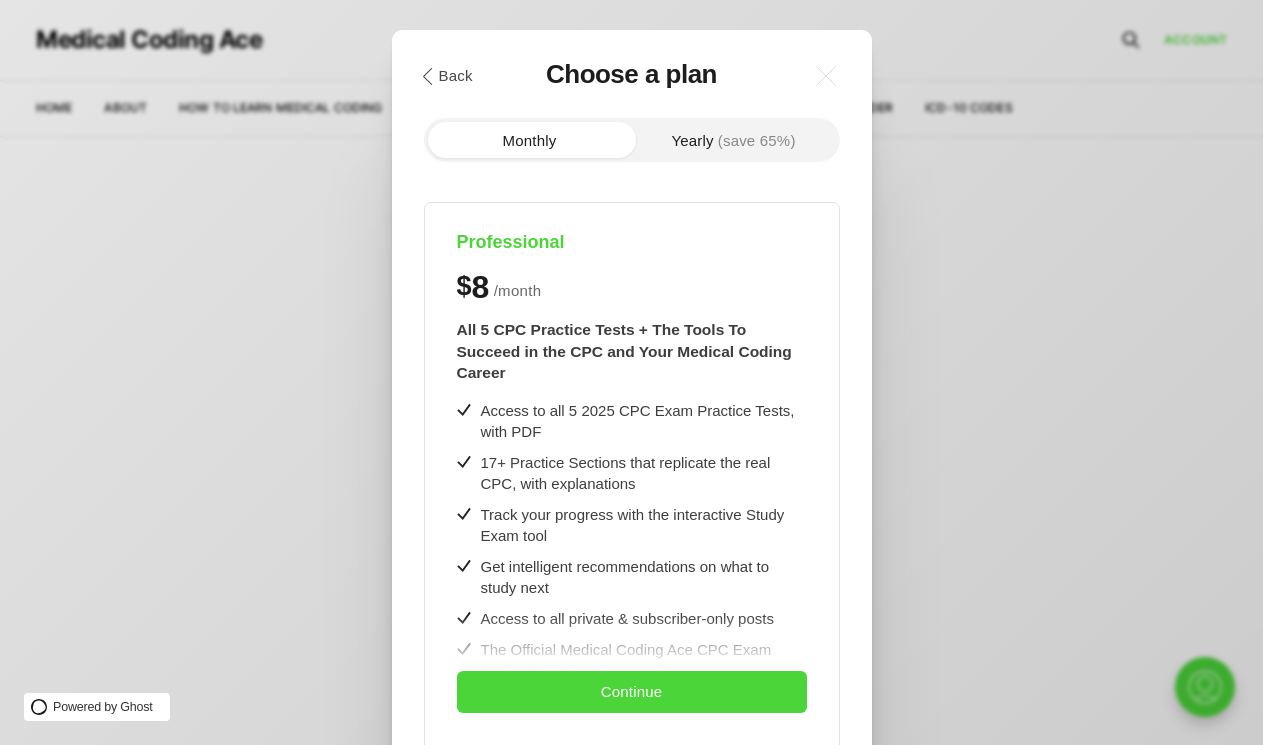 click on ".cls-1{fill:none;stroke:currentColor;stroke-linecap:round;stroke-linejoin:round;stroke-width:1.5px;fill-rule:evenodd;}   Back .a{fill:none;stroke:currentColor;stroke-linecap:round;stroke-linejoin:round;stroke-width:1.2px !important;} Choose a plan Monthly Yearly (save 65%) Professional $ 8 / month $34/year All 5 CPC Practice Tests + The Tools To Succeed in the CPC and Your Medical Coding Career Access to all 5 2025 CPC Exam Practice Tests, with PDF 17+ Practice Sections that replicate the real CPC, with explanations Track your progress with the interactive Study Exam tool Get intelligent recommendations on what to study next Access to all private & subscriber-only posts The Official Medical Coding Ace CPC Exam Study Guide (coming soon) Early access to our upcoming Job Hunt & Career Tools Free 2025 CPC Exam PDF via email Access to all public posts Access to Open Q&As Full refund backed by our Coding Satisfaction Guarantee Cancel Anytime via Online or Email Continue" at bounding box center [646, 372] 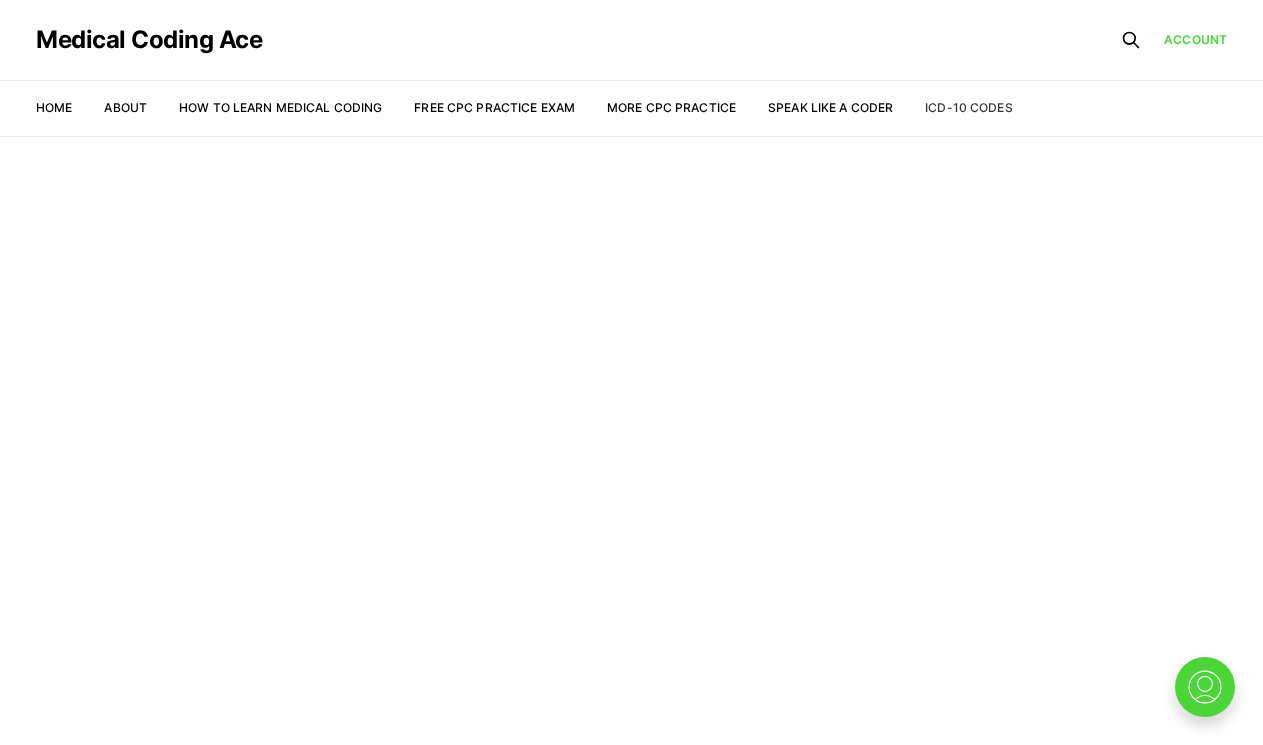 click on "ICD-10 Codes" at bounding box center [968, 107] 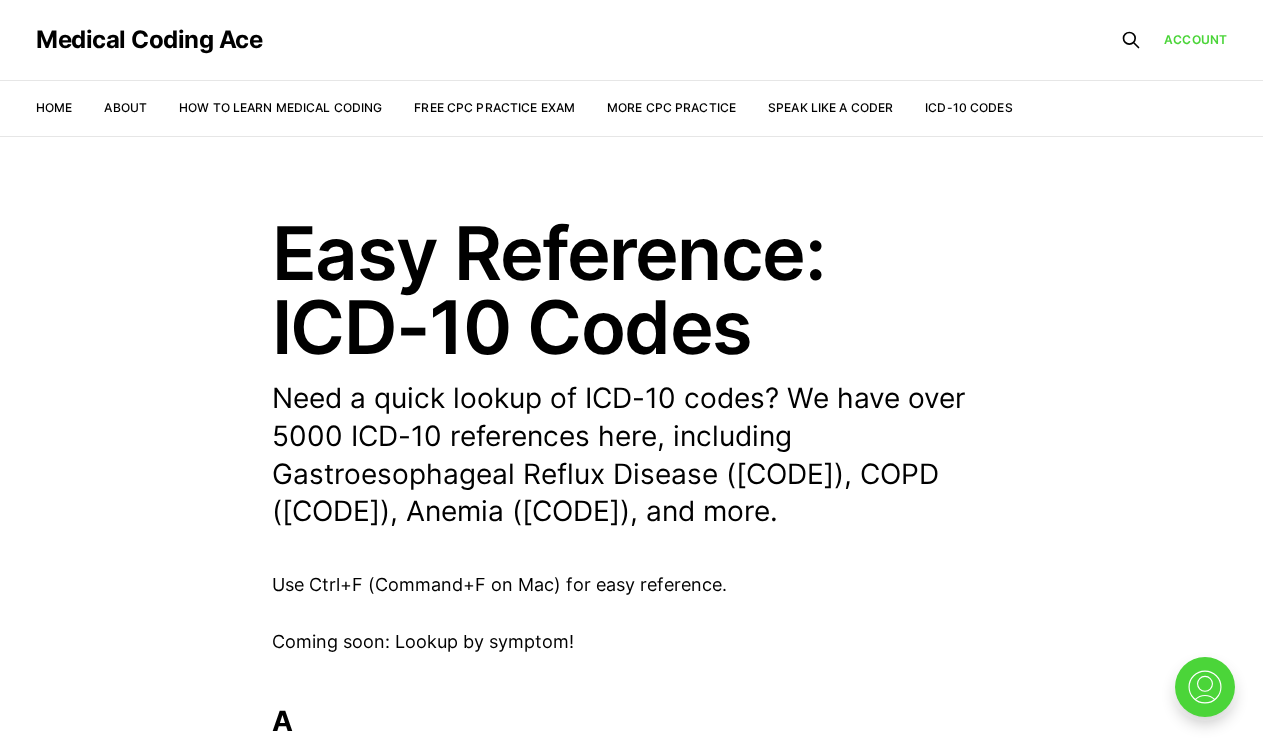 scroll, scrollTop: 0, scrollLeft: 0, axis: both 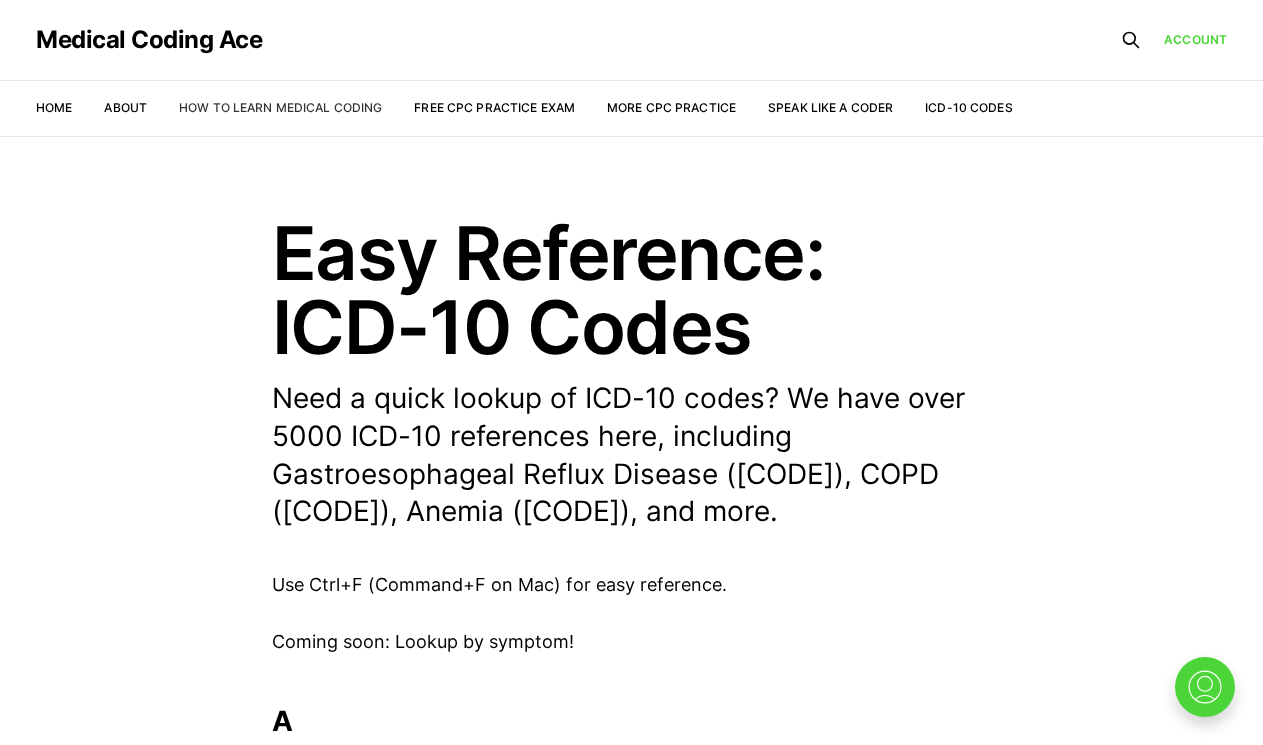 click on "How to Learn Medical Coding" at bounding box center [280, 107] 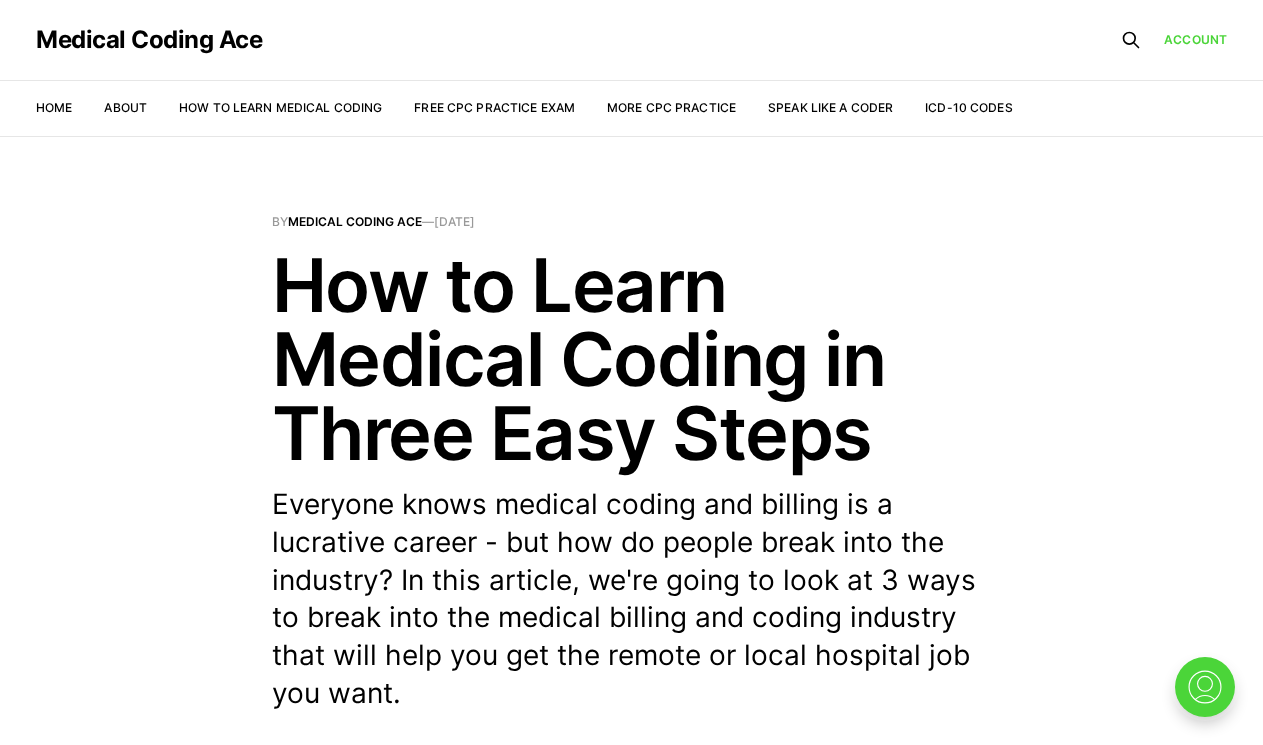 scroll, scrollTop: 0, scrollLeft: 0, axis: both 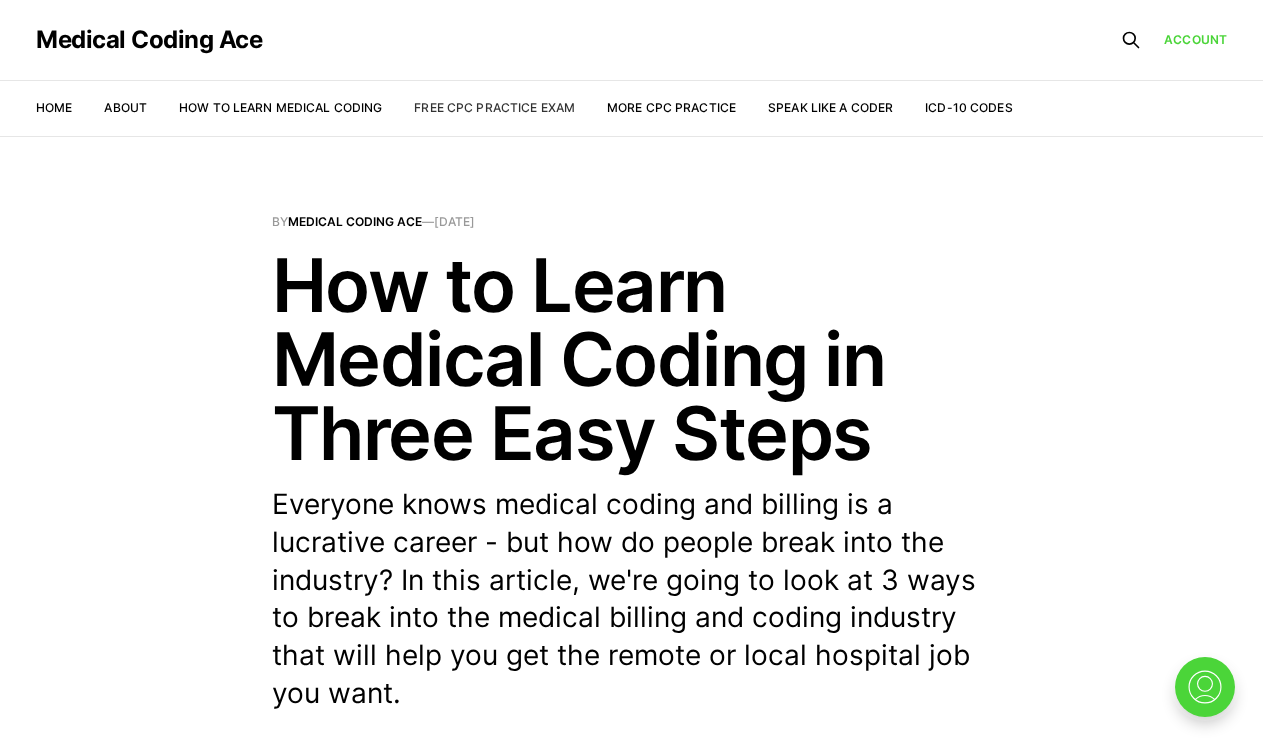 click on "Free CPC Practice Exam" at bounding box center (494, 107) 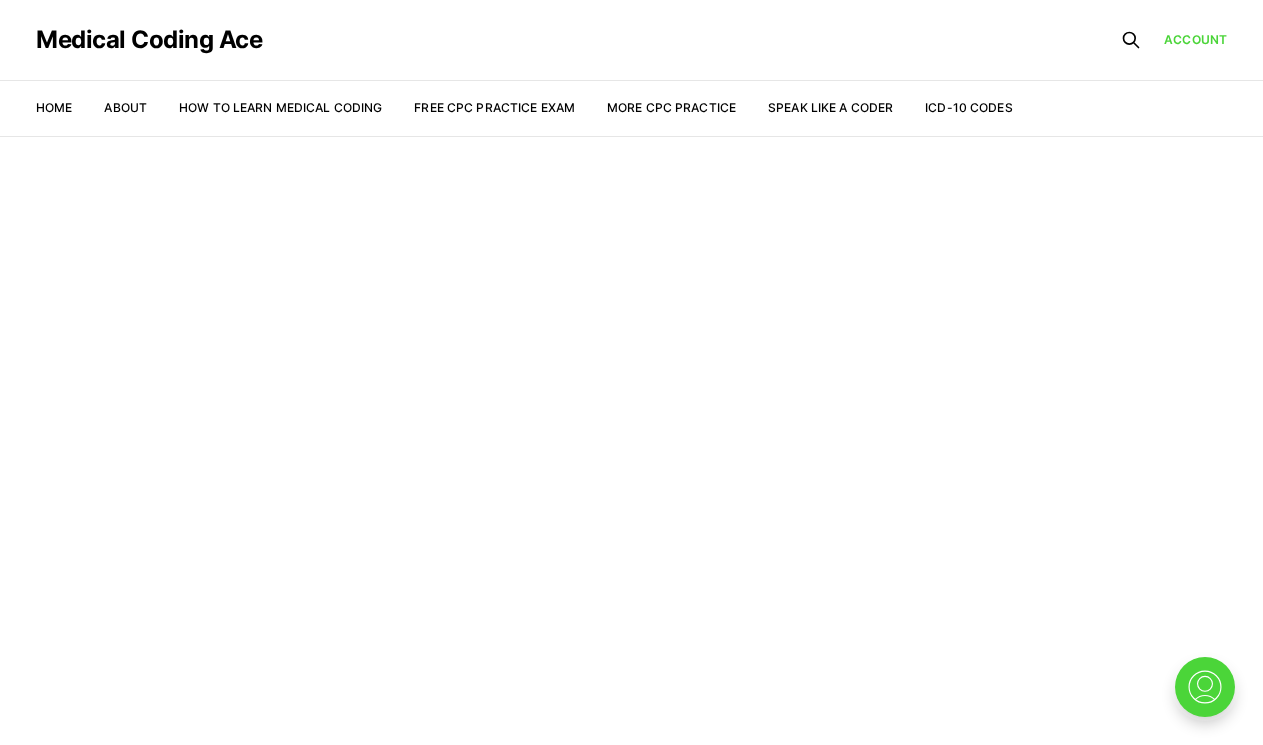 scroll, scrollTop: 0, scrollLeft: 0, axis: both 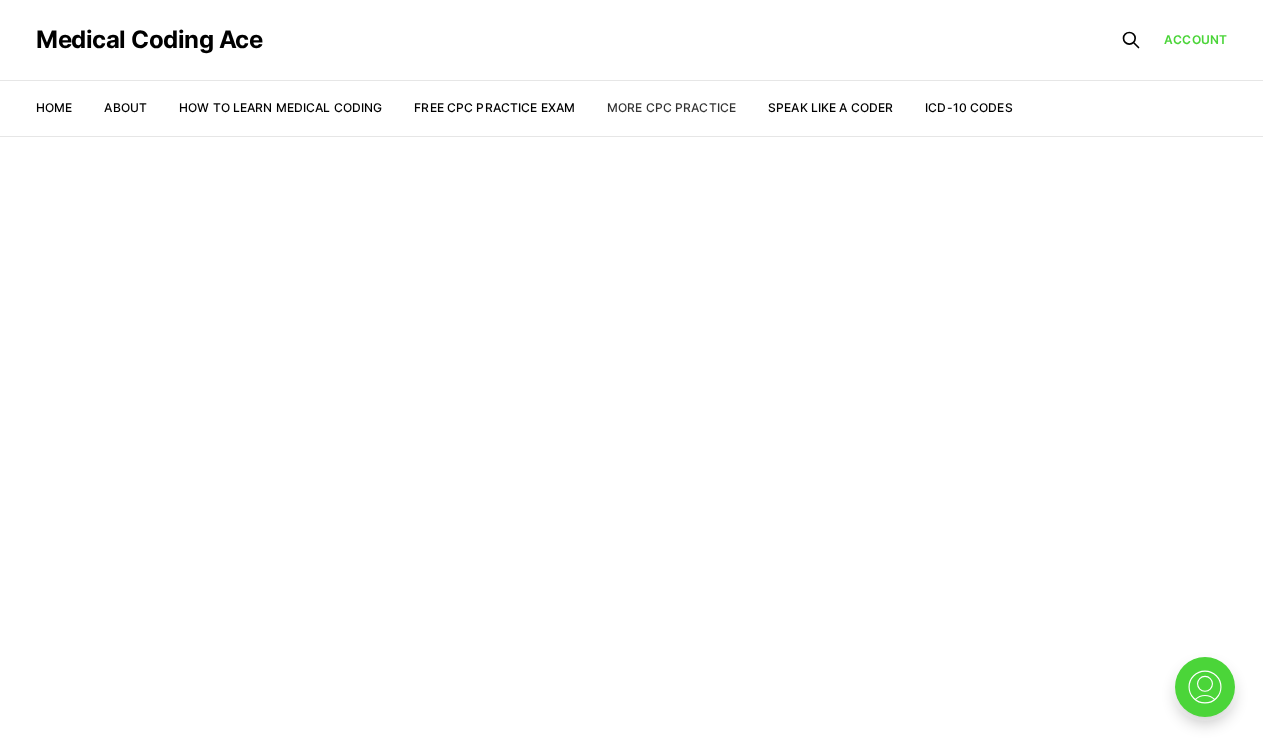 click on "More CPC Practice" at bounding box center (671, 107) 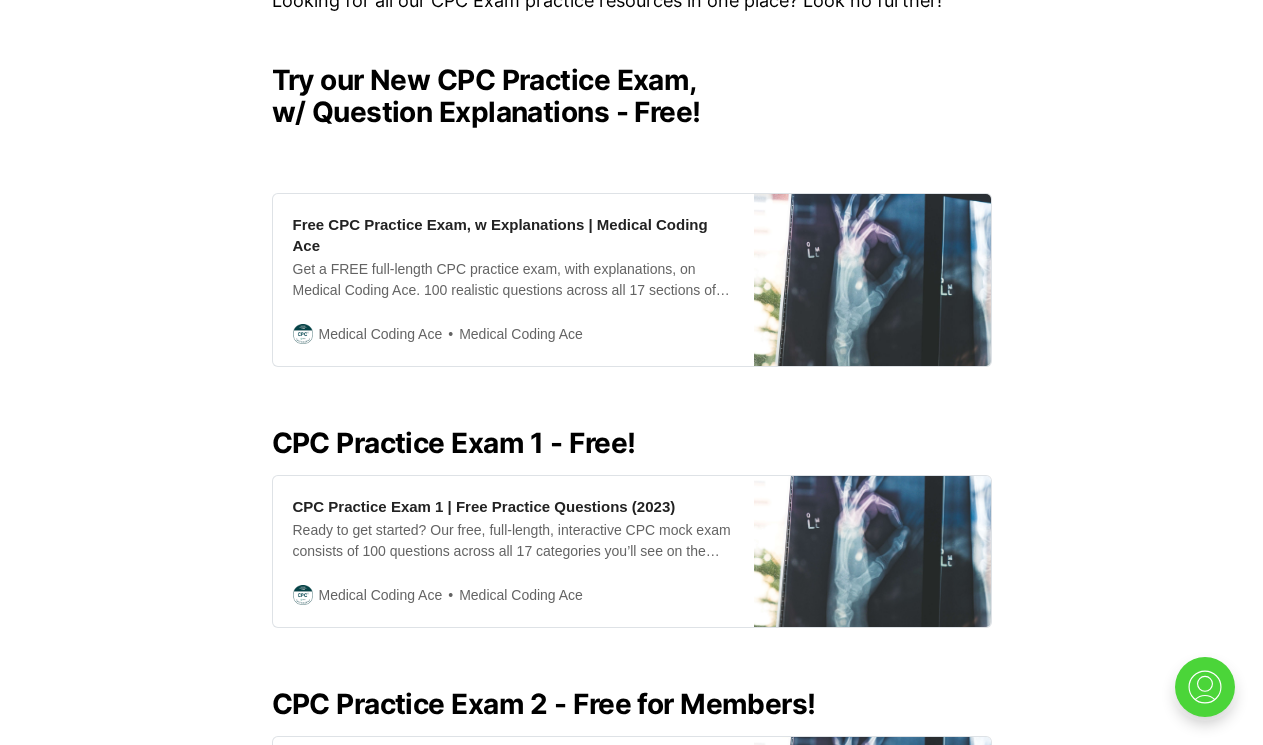 scroll, scrollTop: 467, scrollLeft: 0, axis: vertical 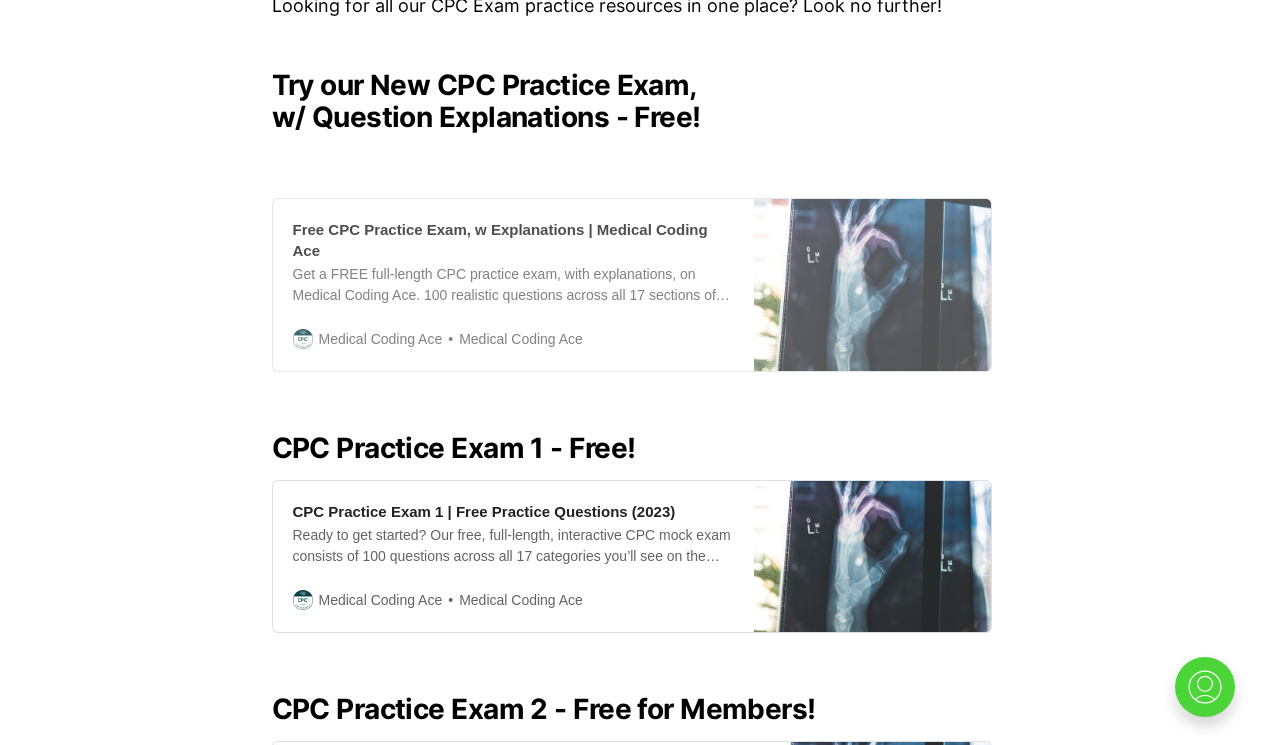 click on "Free CPC Practice Exam, w Explanations | Medical Coding Ace Get a FREE full-length CPC practice exam, with explanations, on Medical Coding Ace. 100 realistic questions across all 17 sections of the CPC exam, so you can get your best prep. Medical Coding Ace Medical Coding Ace" at bounding box center [513, 285] 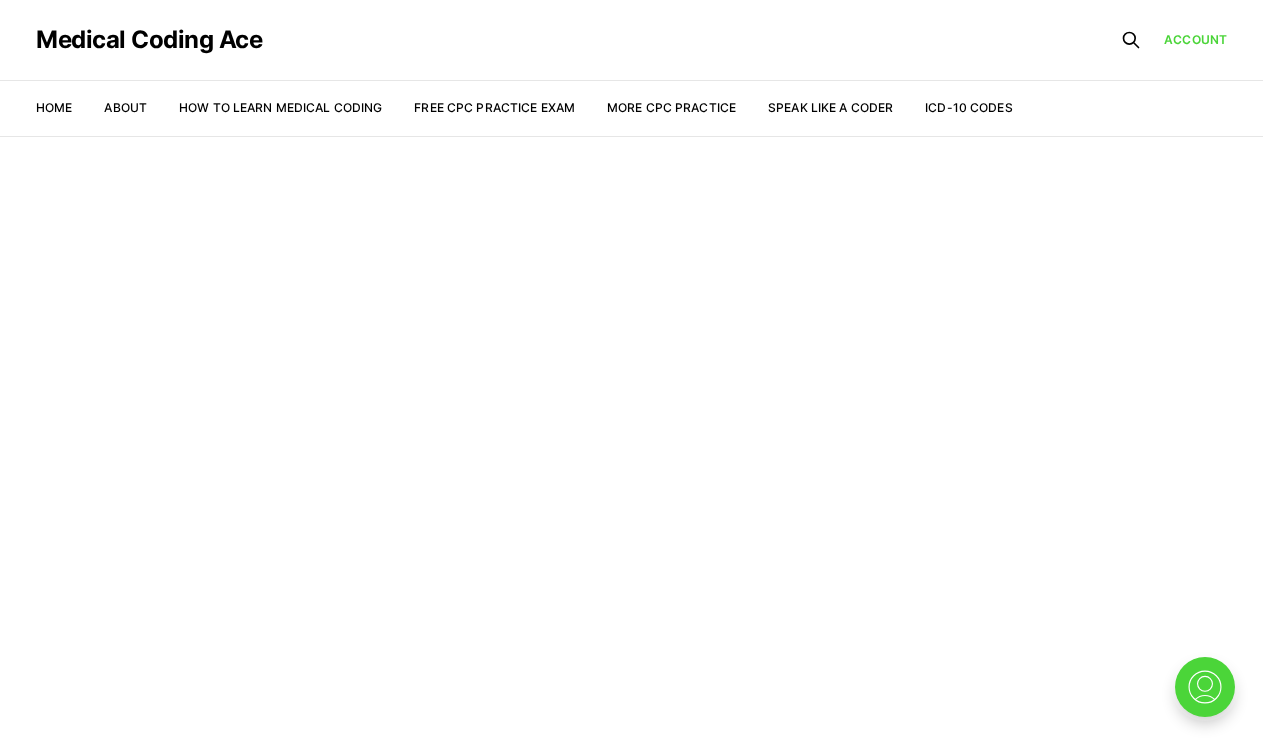 scroll, scrollTop: 0, scrollLeft: 0, axis: both 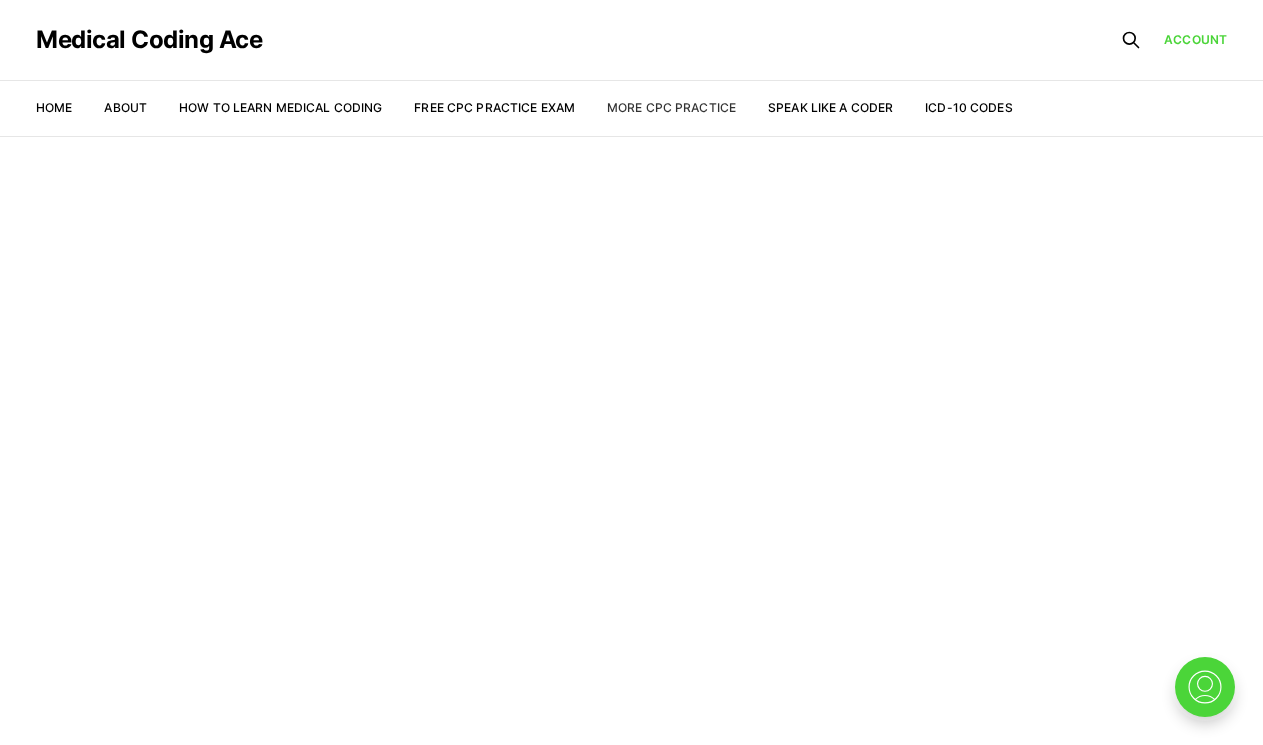 click on "More CPC Practice" at bounding box center [671, 107] 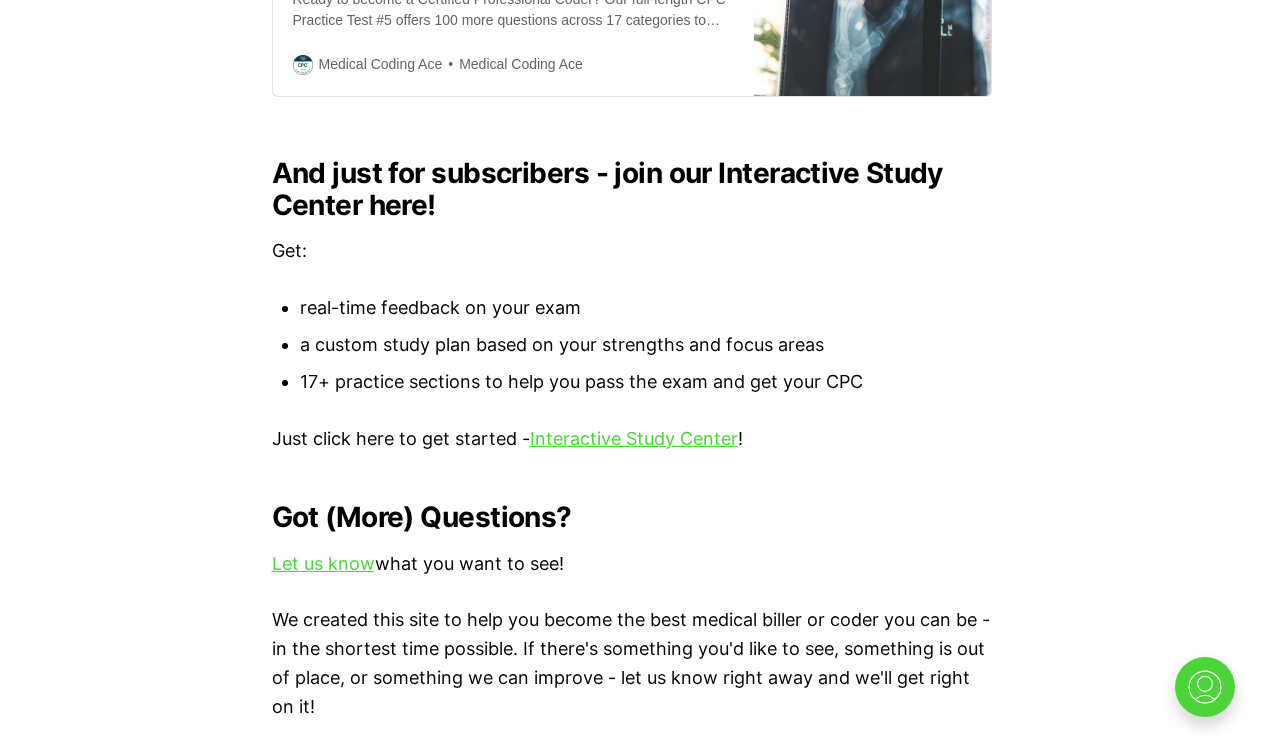 scroll, scrollTop: 2101, scrollLeft: 0, axis: vertical 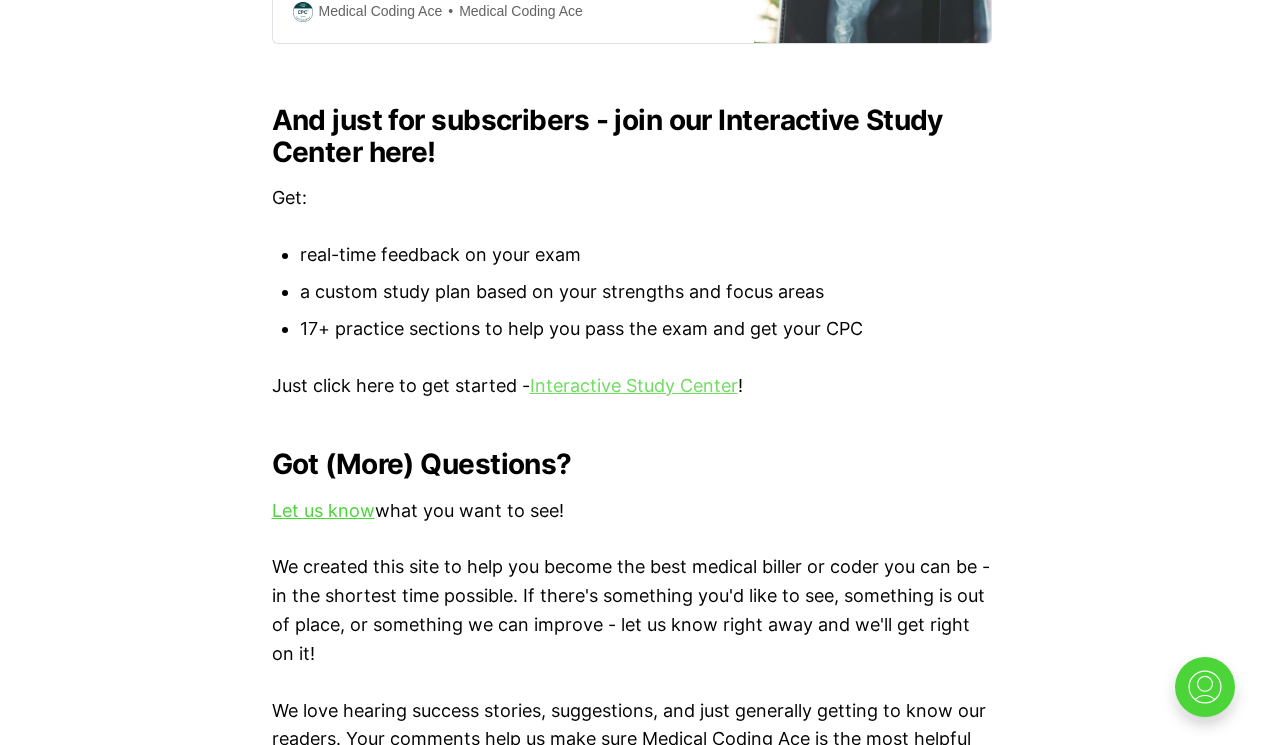 click on "Interactive Study Center" at bounding box center (634, 385) 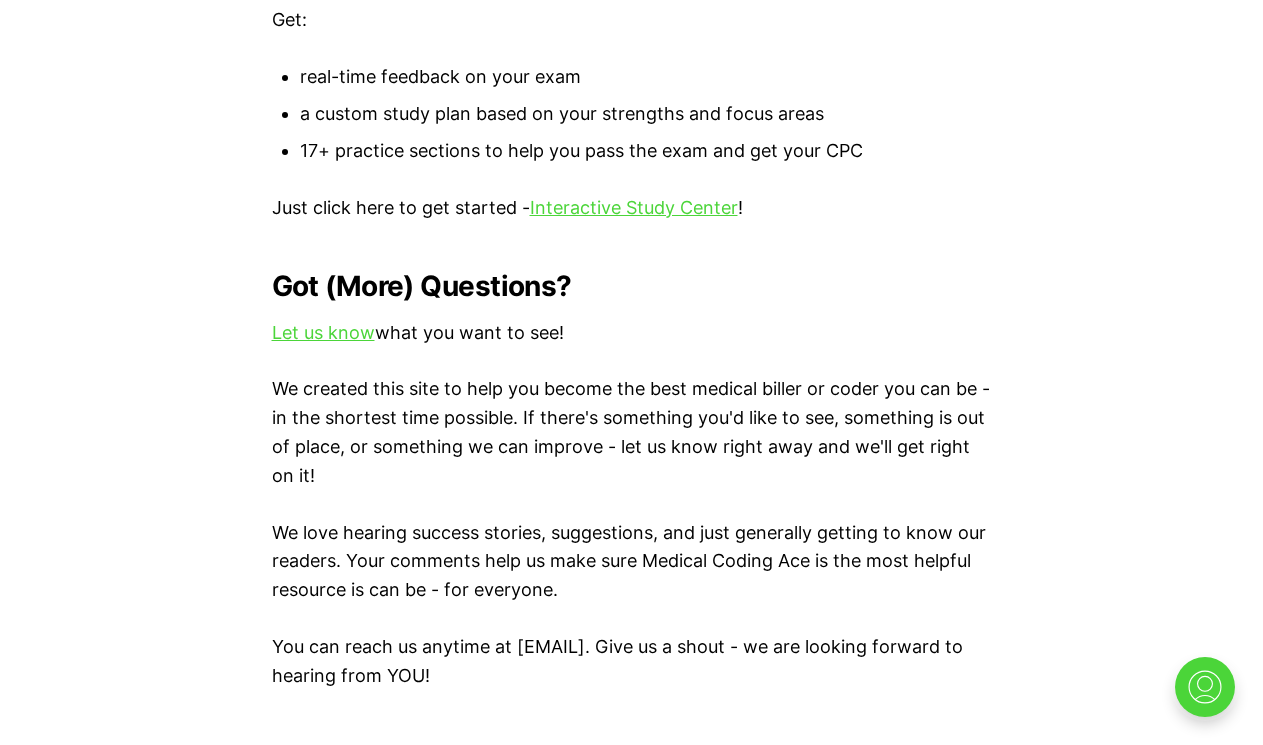 scroll, scrollTop: 2288, scrollLeft: 0, axis: vertical 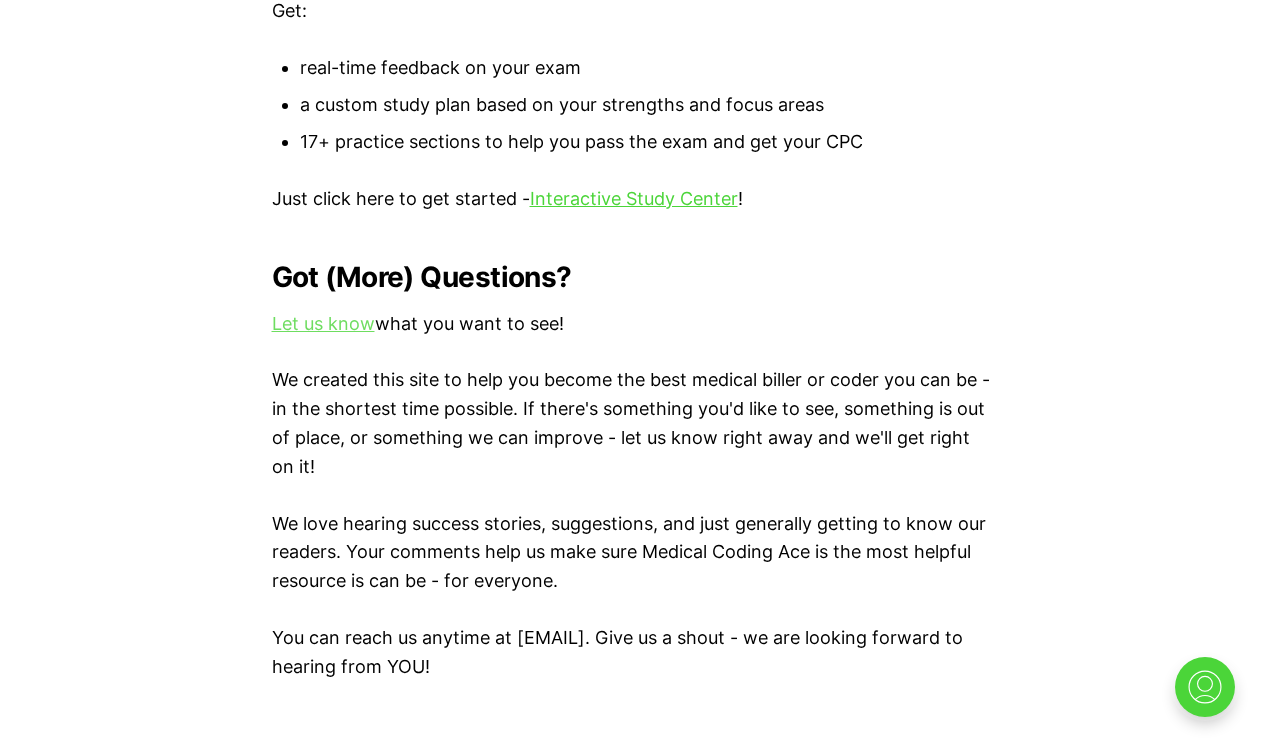 click on "Let us know" at bounding box center [323, 323] 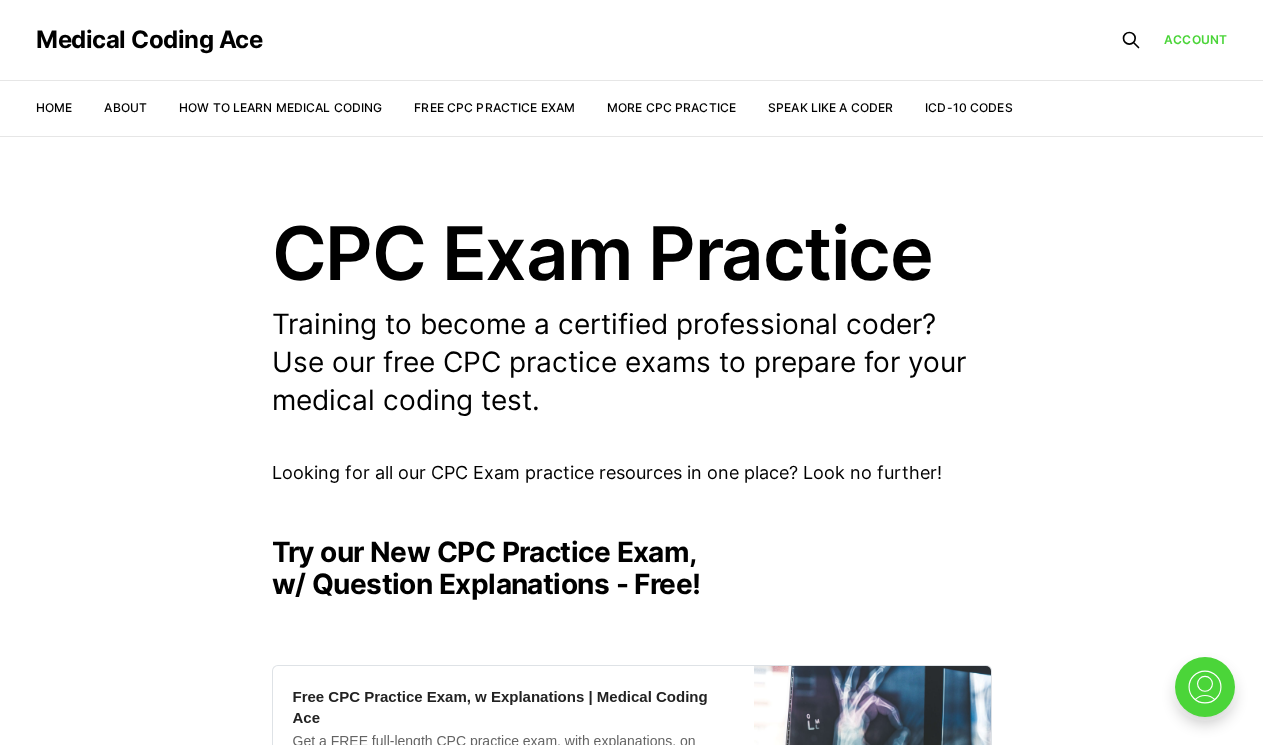 scroll, scrollTop: 0, scrollLeft: 0, axis: both 